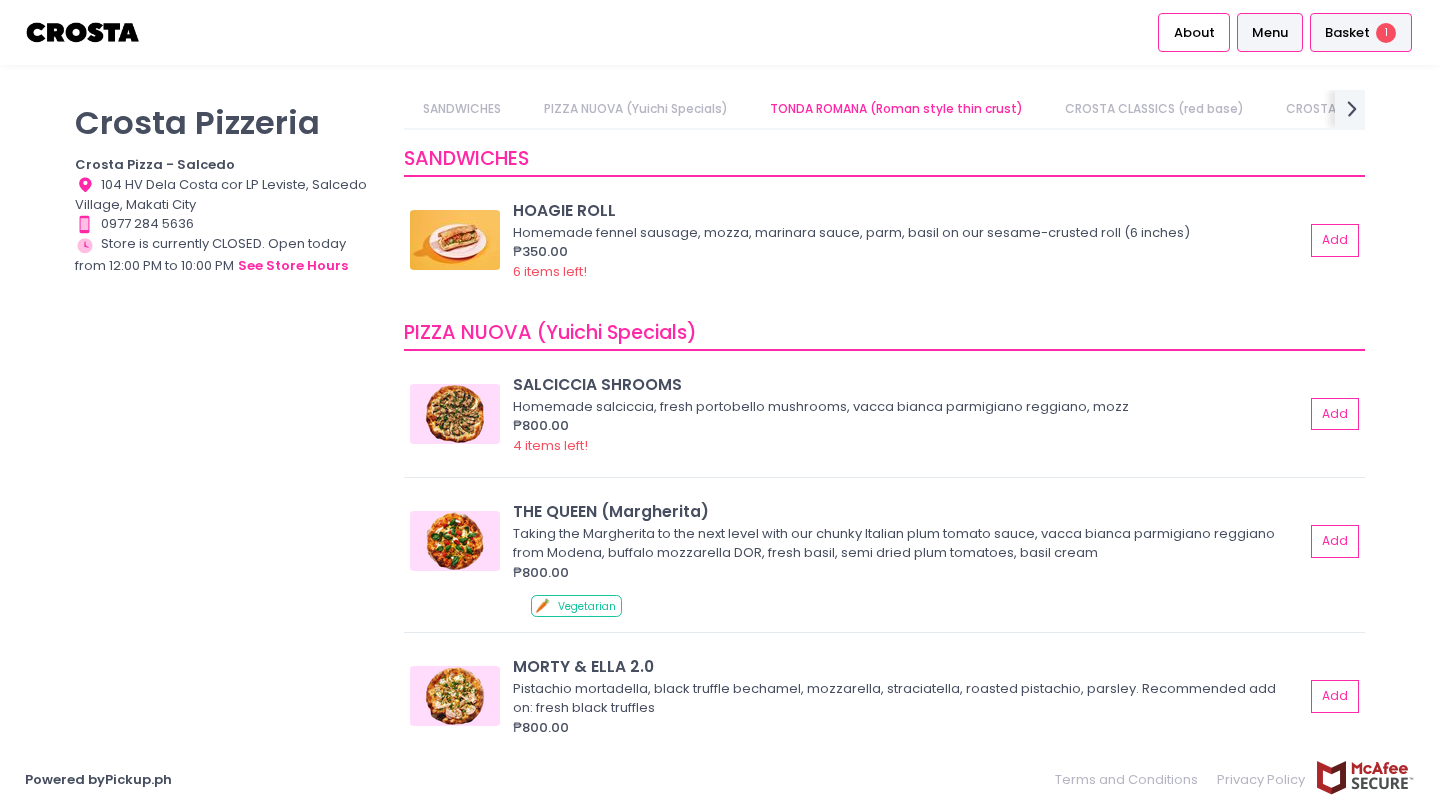 scroll, scrollTop: 0, scrollLeft: 0, axis: both 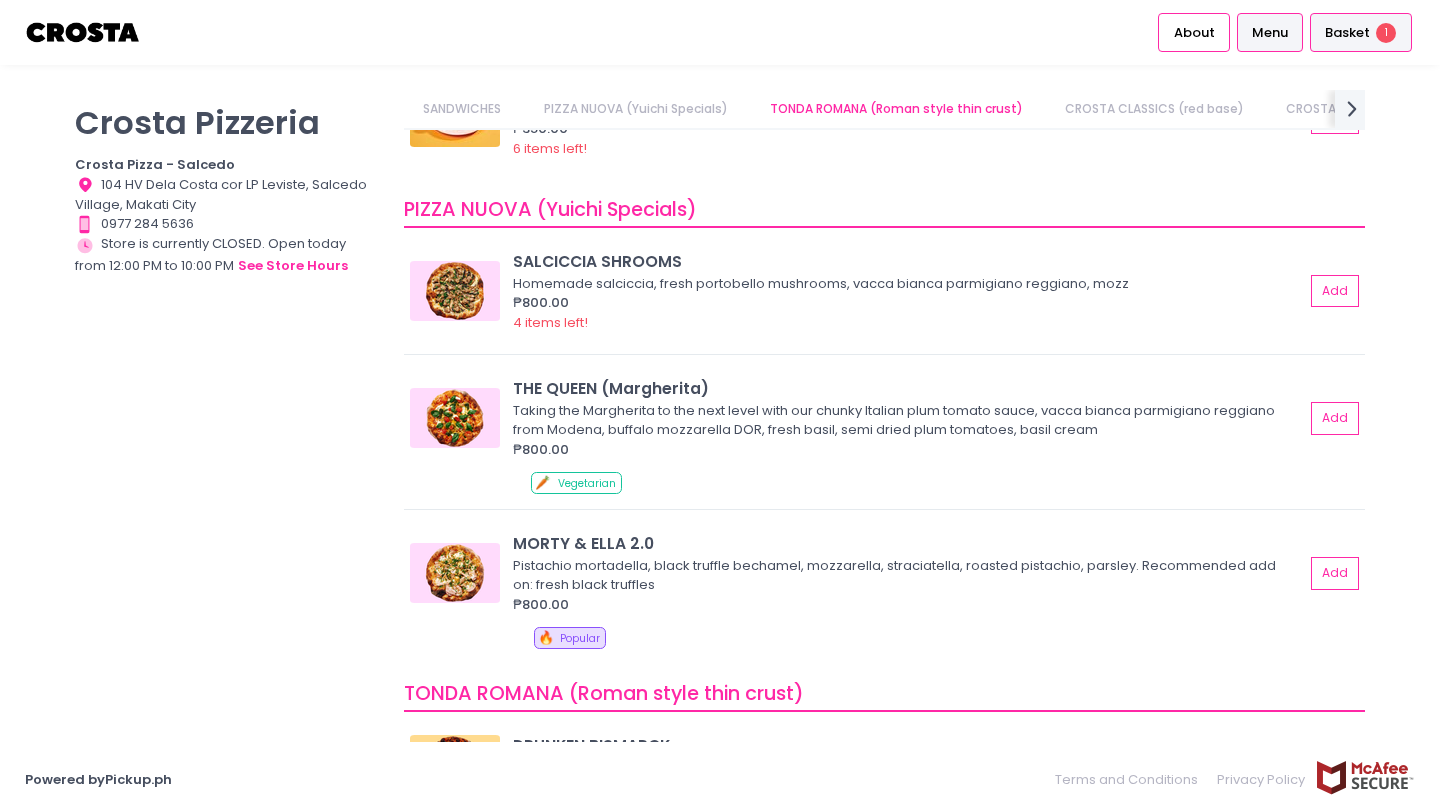 click on "1" at bounding box center [1386, 33] 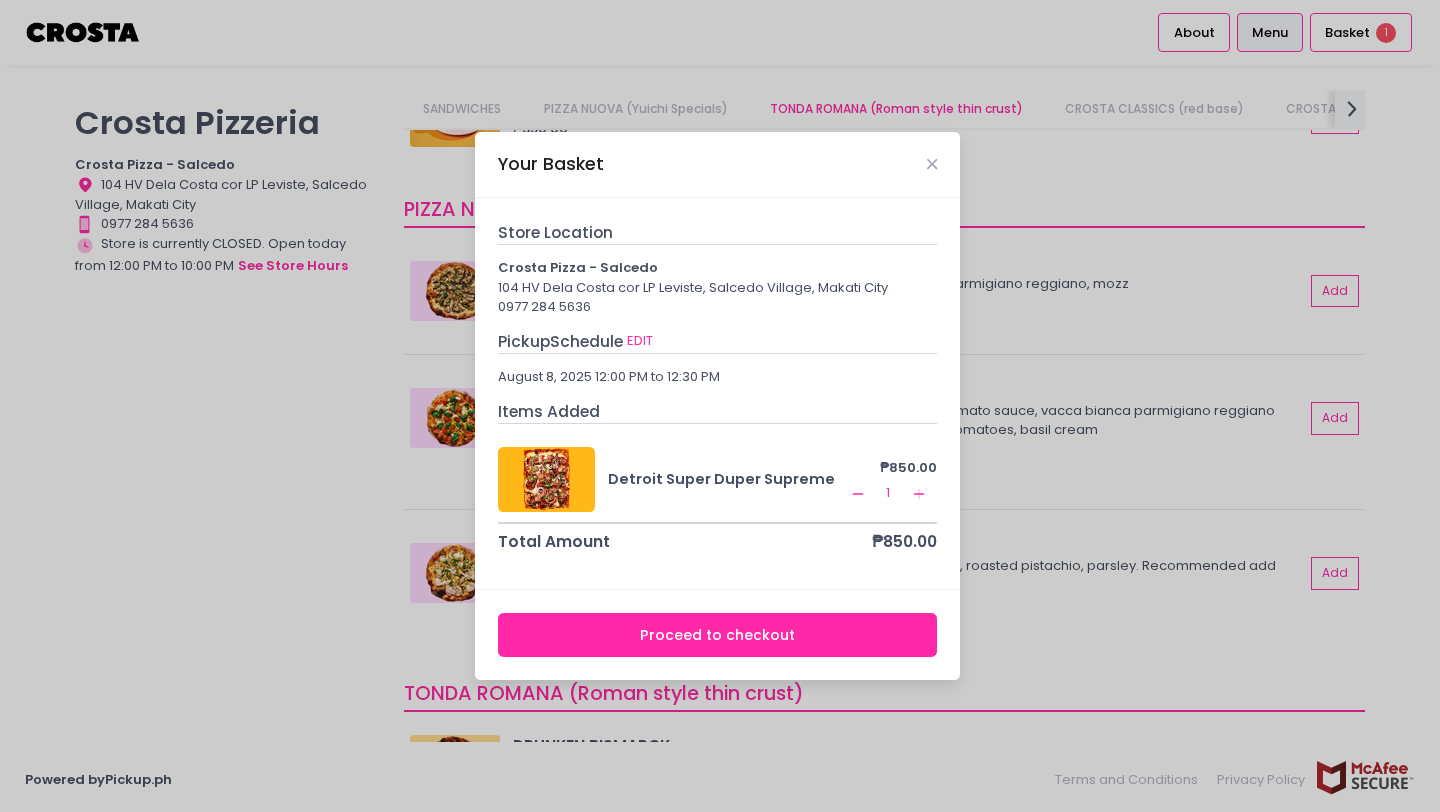 click on "Proceed to checkout" at bounding box center (718, 635) 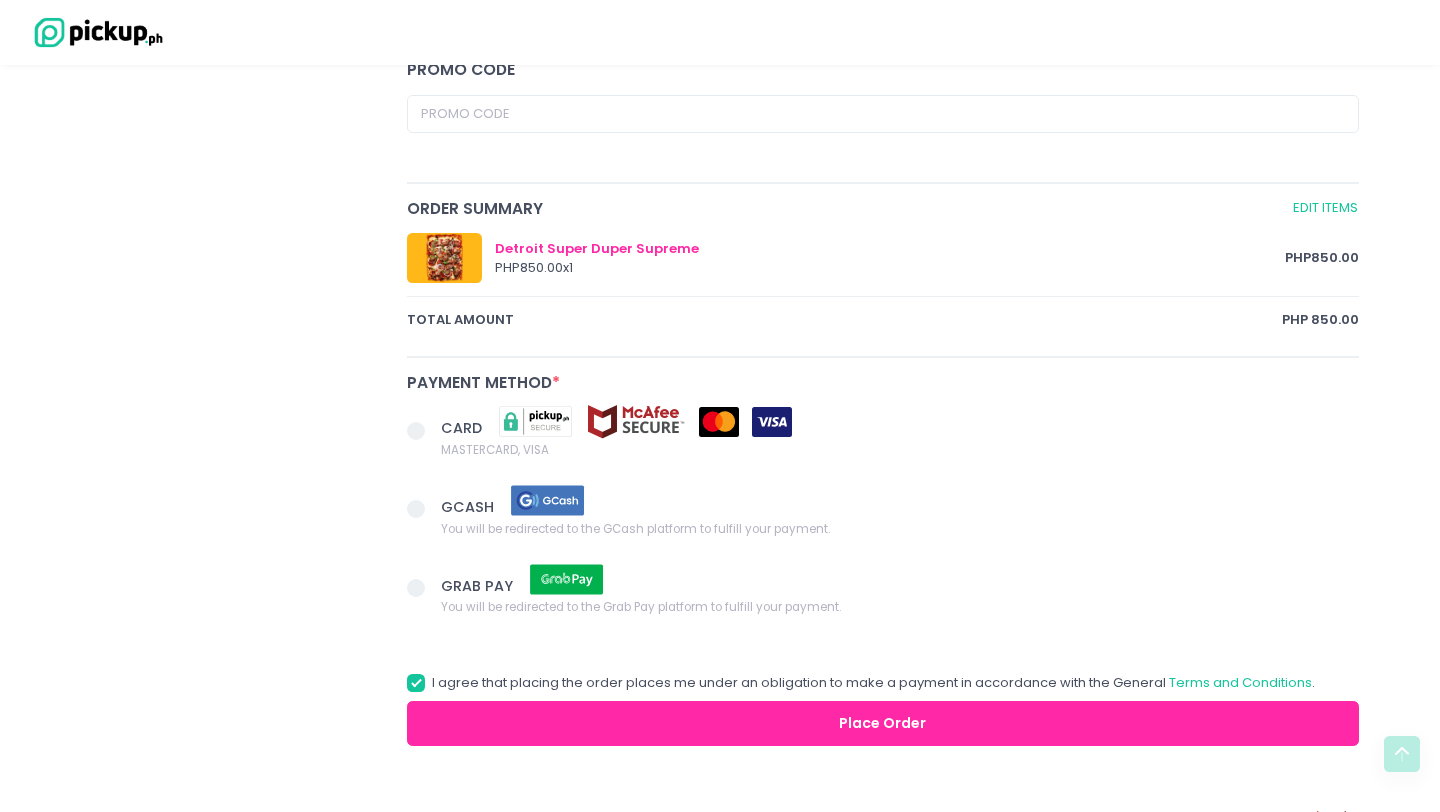 scroll, scrollTop: 950, scrollLeft: 0, axis: vertical 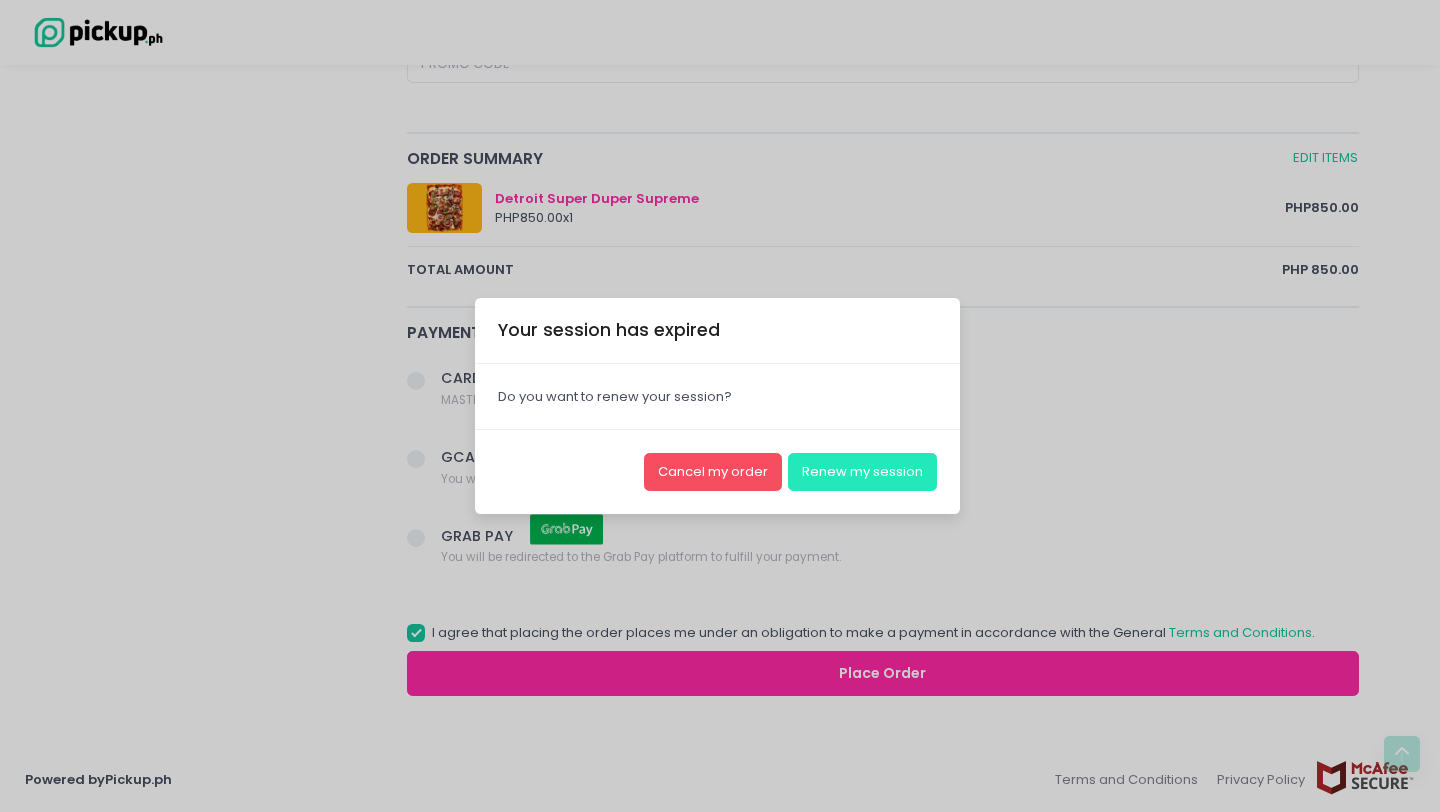 click on "Renew my session" at bounding box center (862, 472) 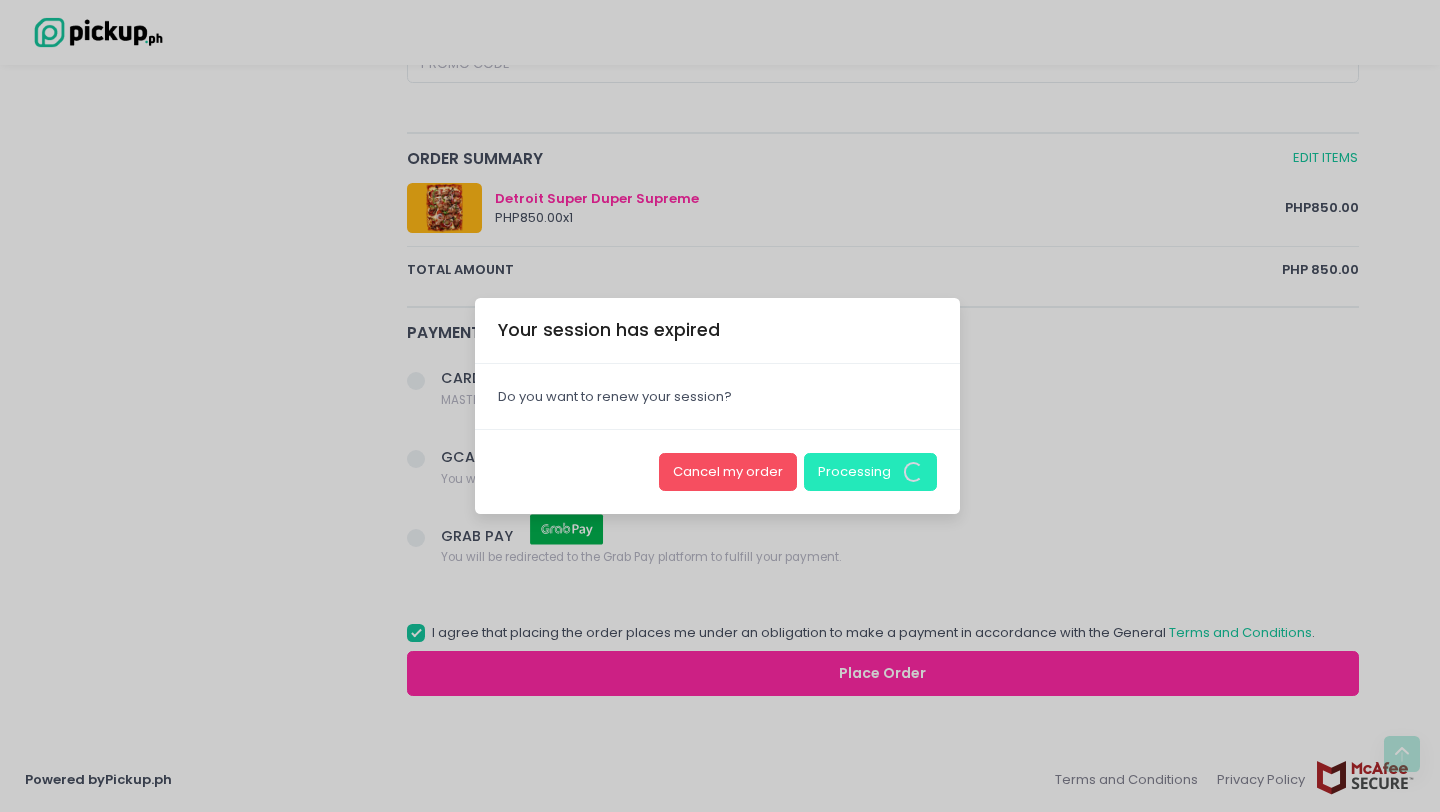 scroll, scrollTop: 950, scrollLeft: 0, axis: vertical 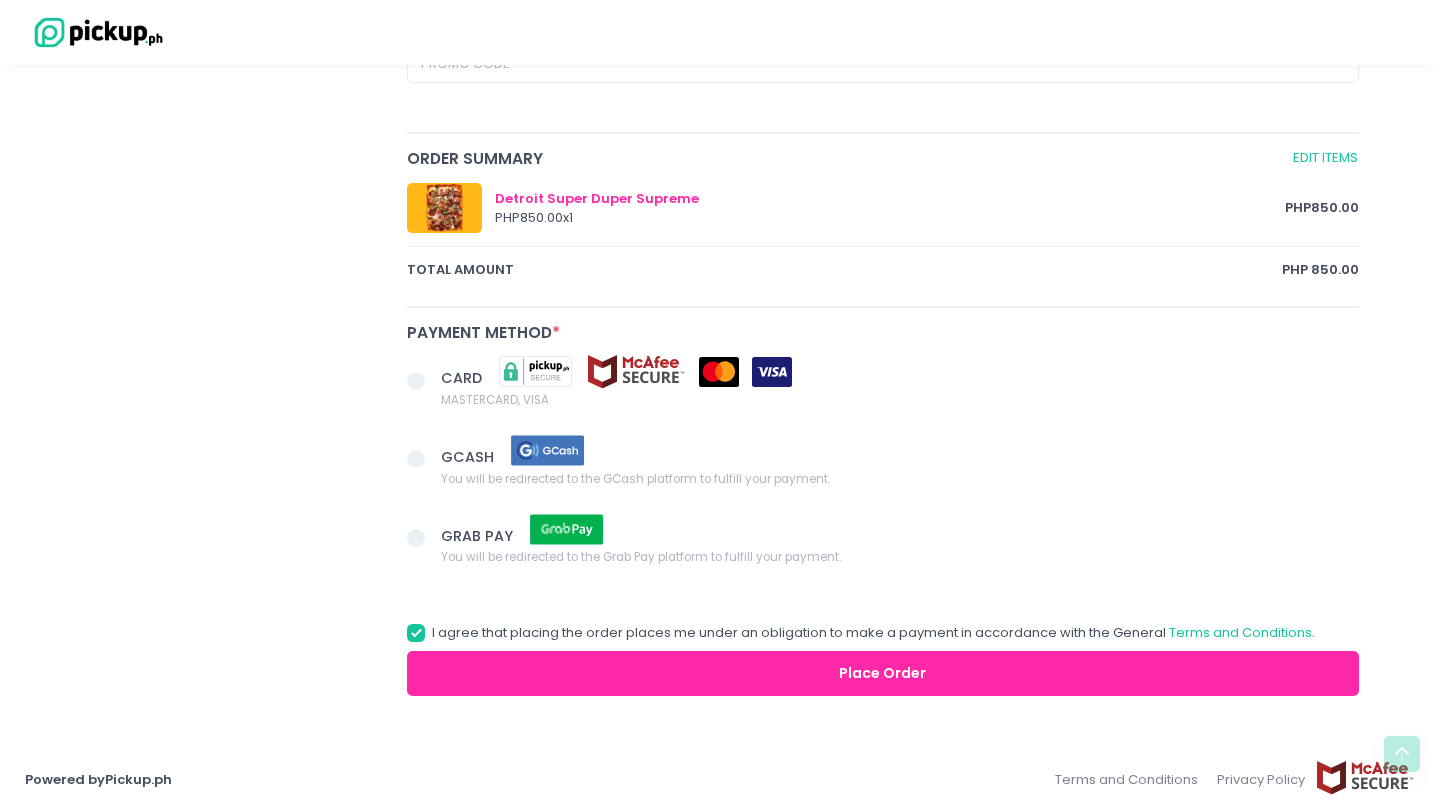 click on "Detroit Super Duper Supreme" at bounding box center [890, 199] 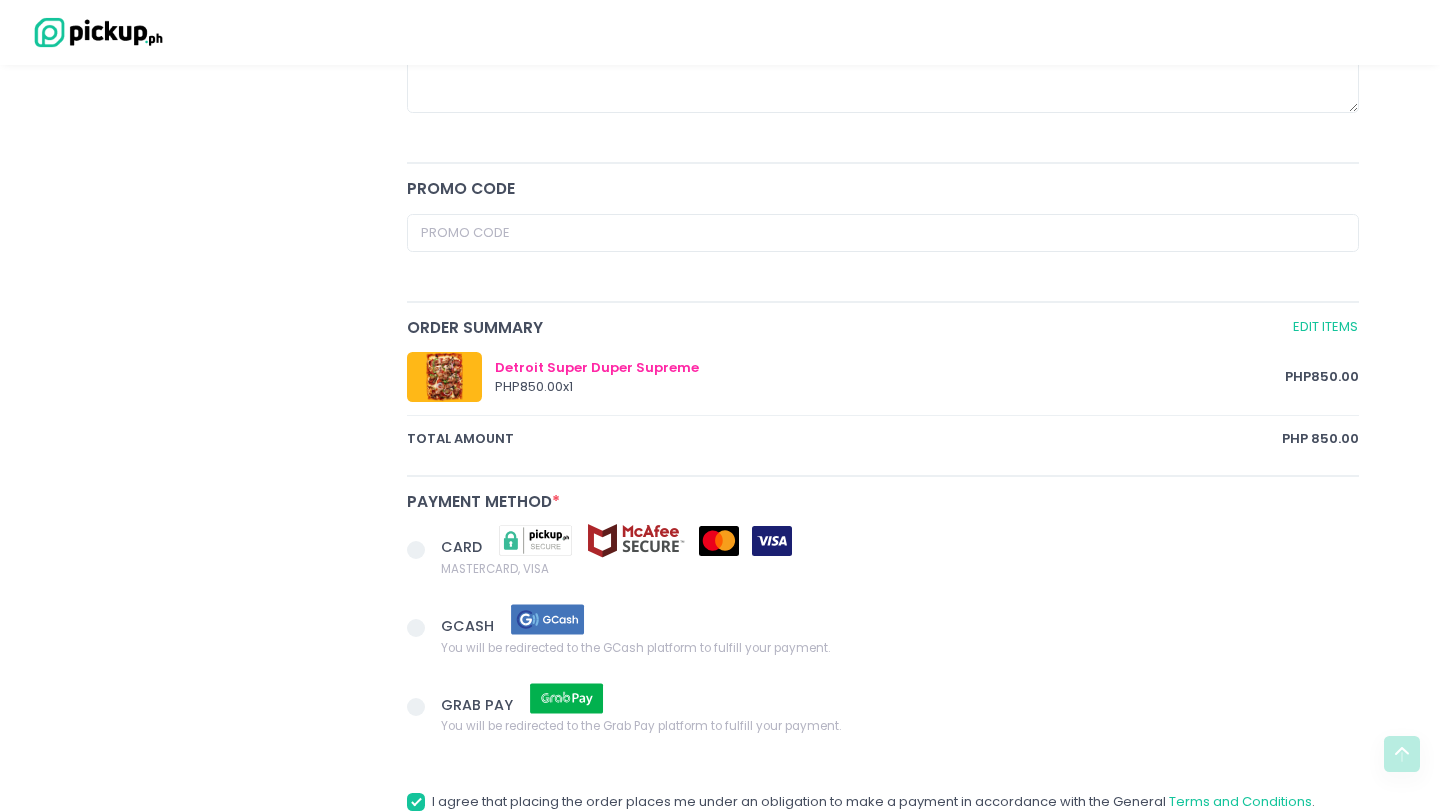 scroll, scrollTop: 805, scrollLeft: 0, axis: vertical 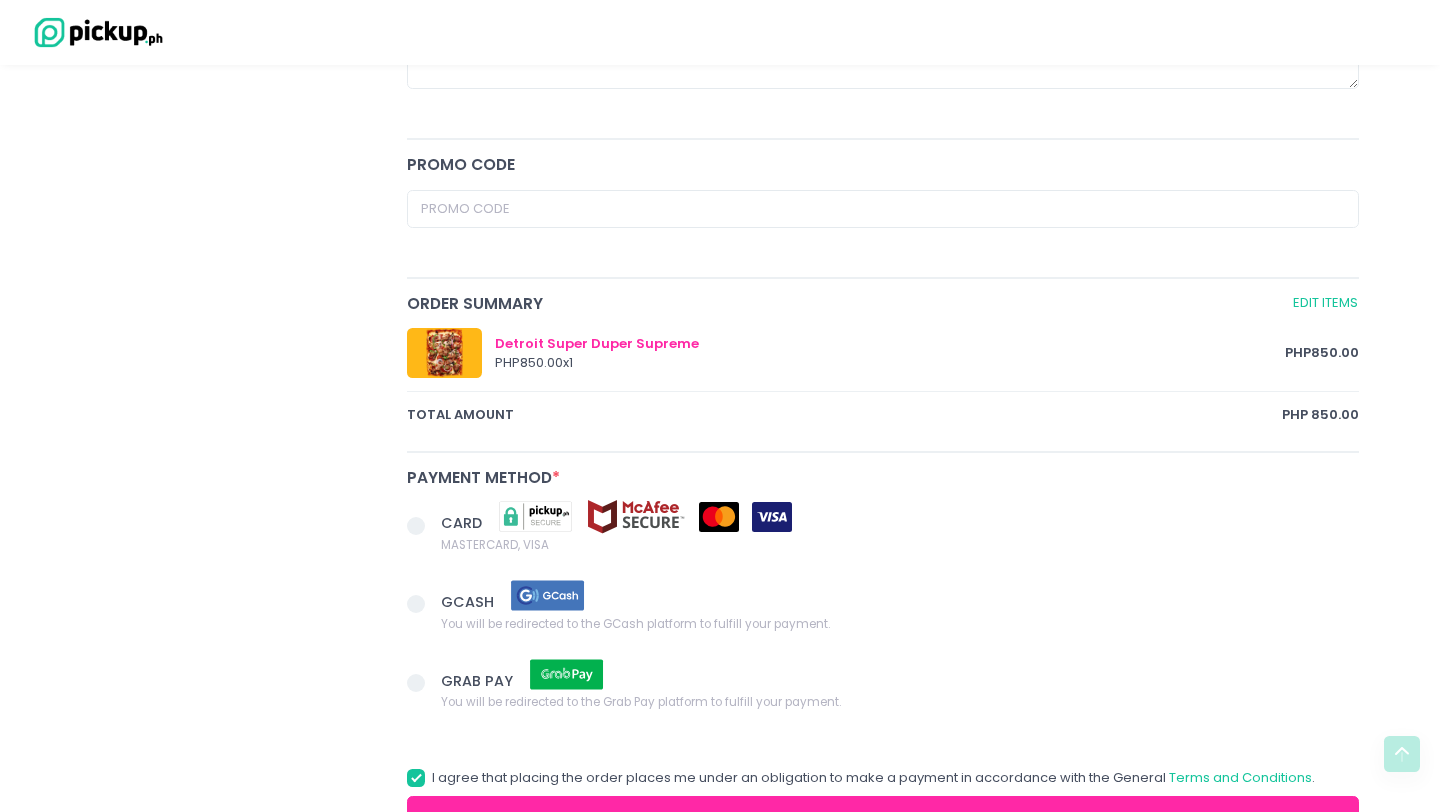 click at bounding box center [416, 526] 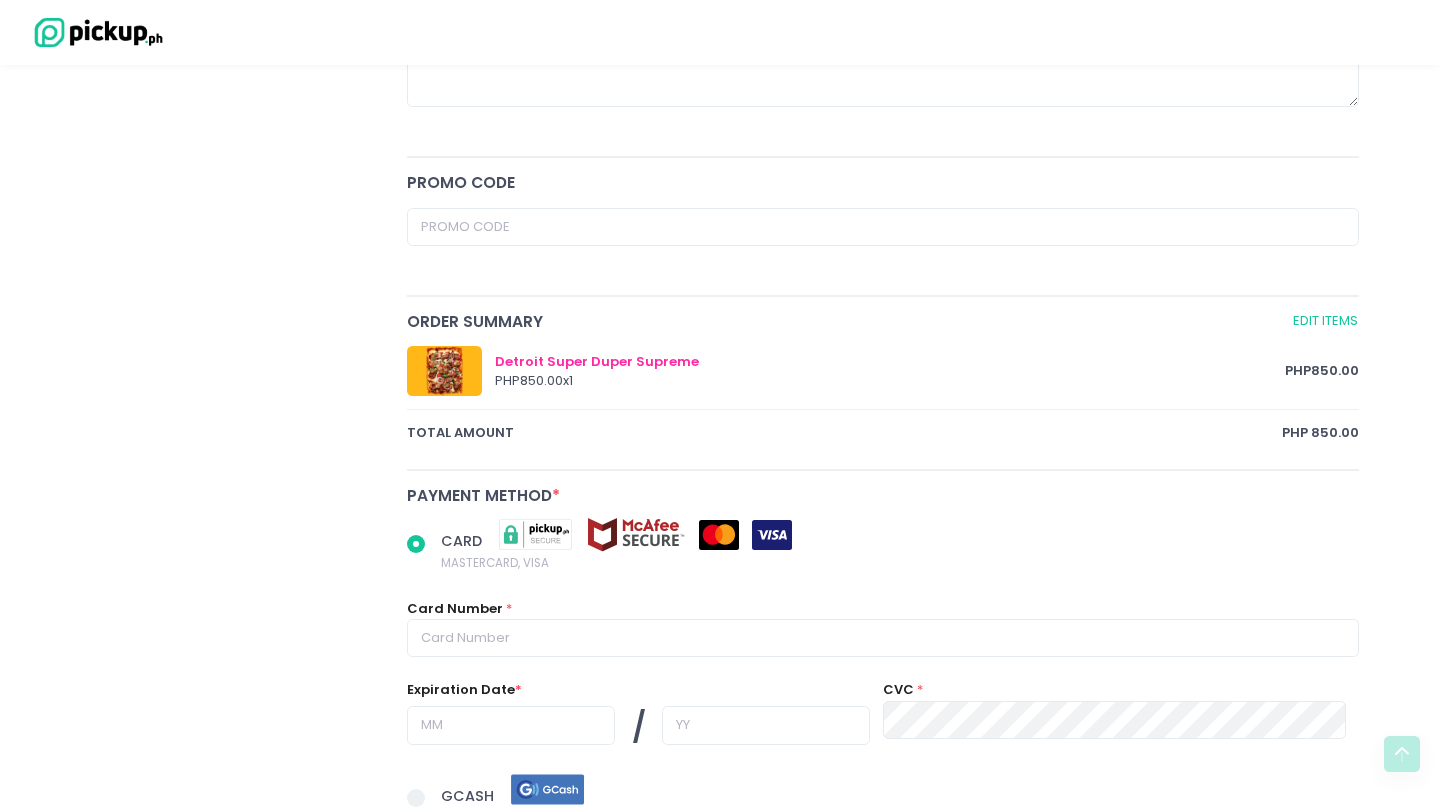 scroll, scrollTop: 844, scrollLeft: 0, axis: vertical 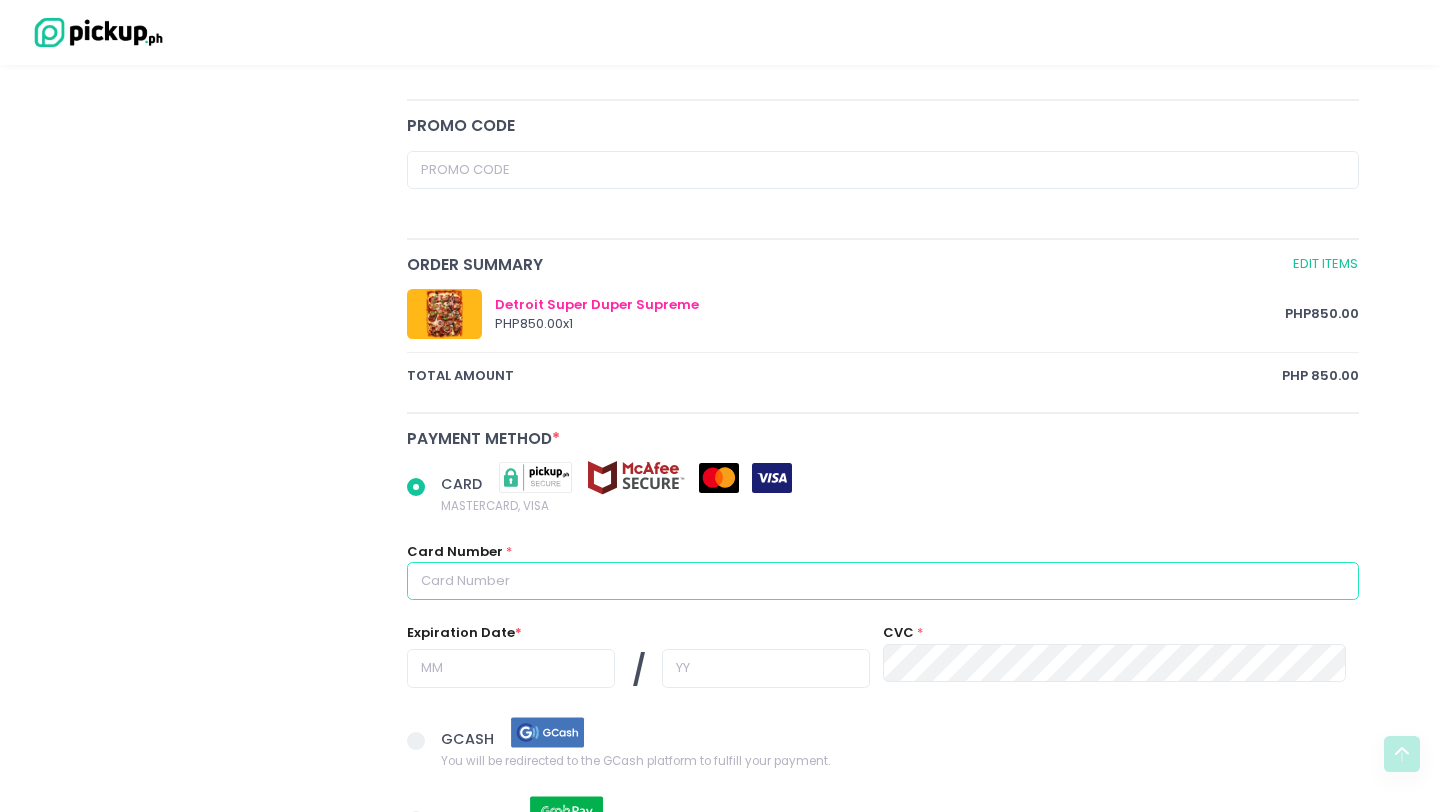 click at bounding box center [883, 581] 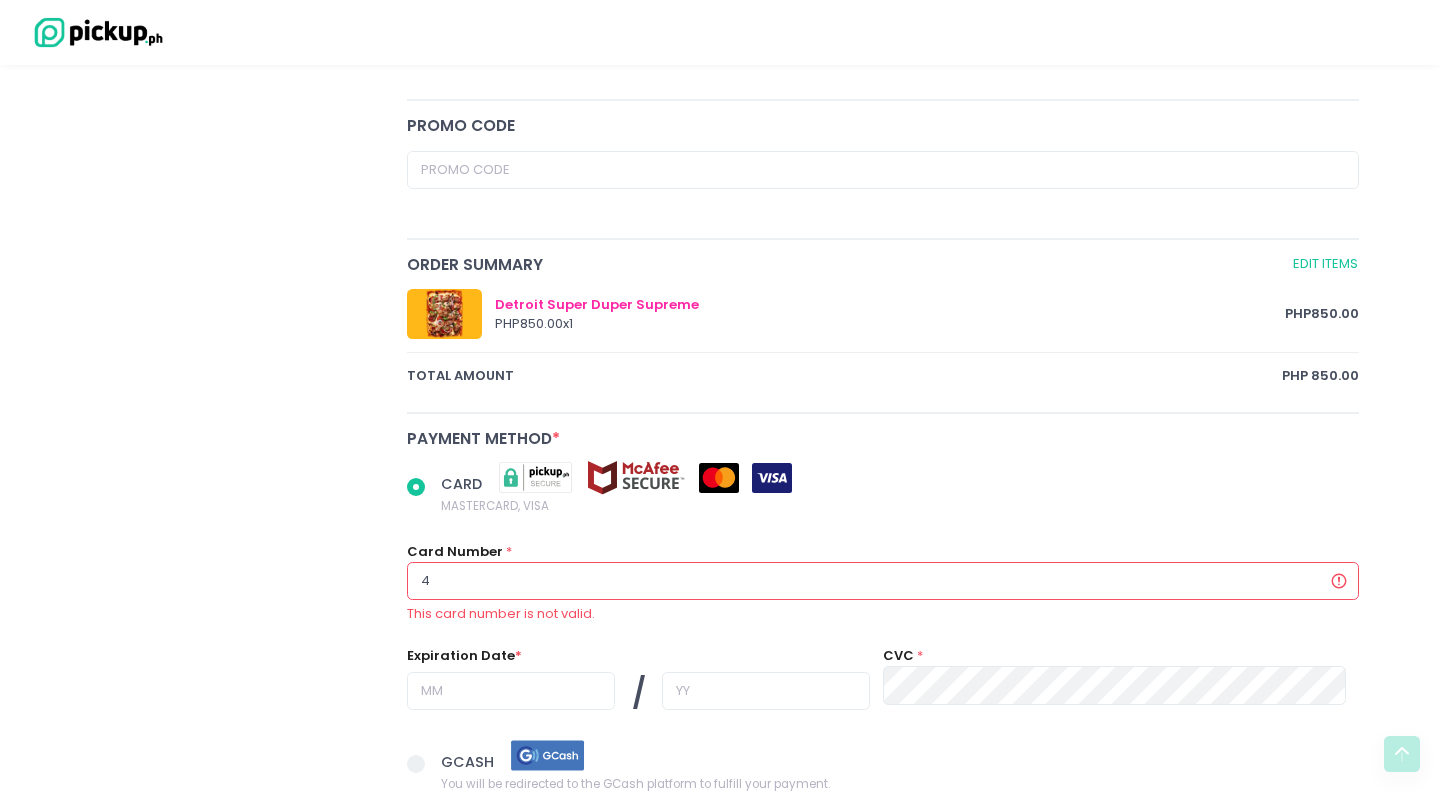 radio on "true" 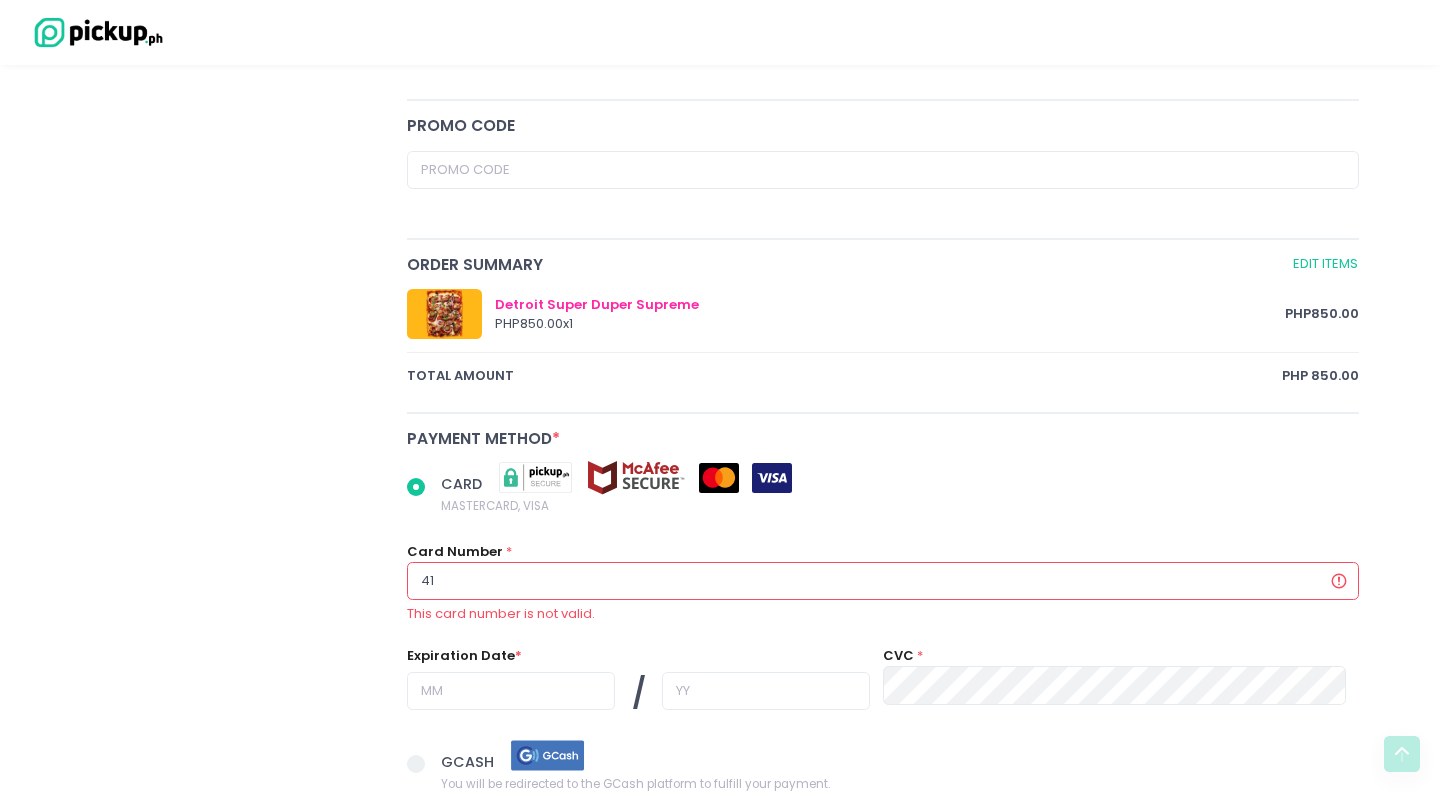 radio on "true" 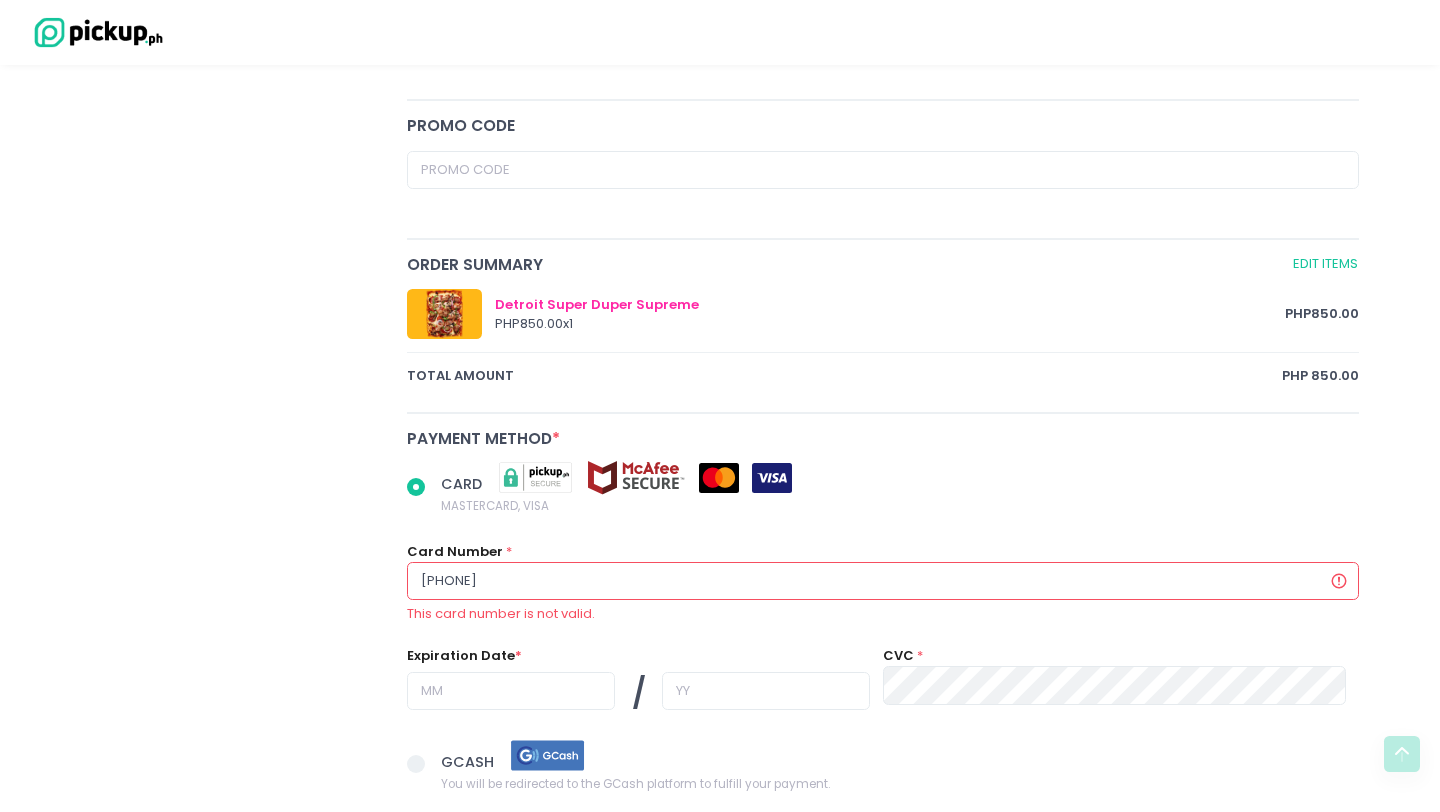 radio on "true" 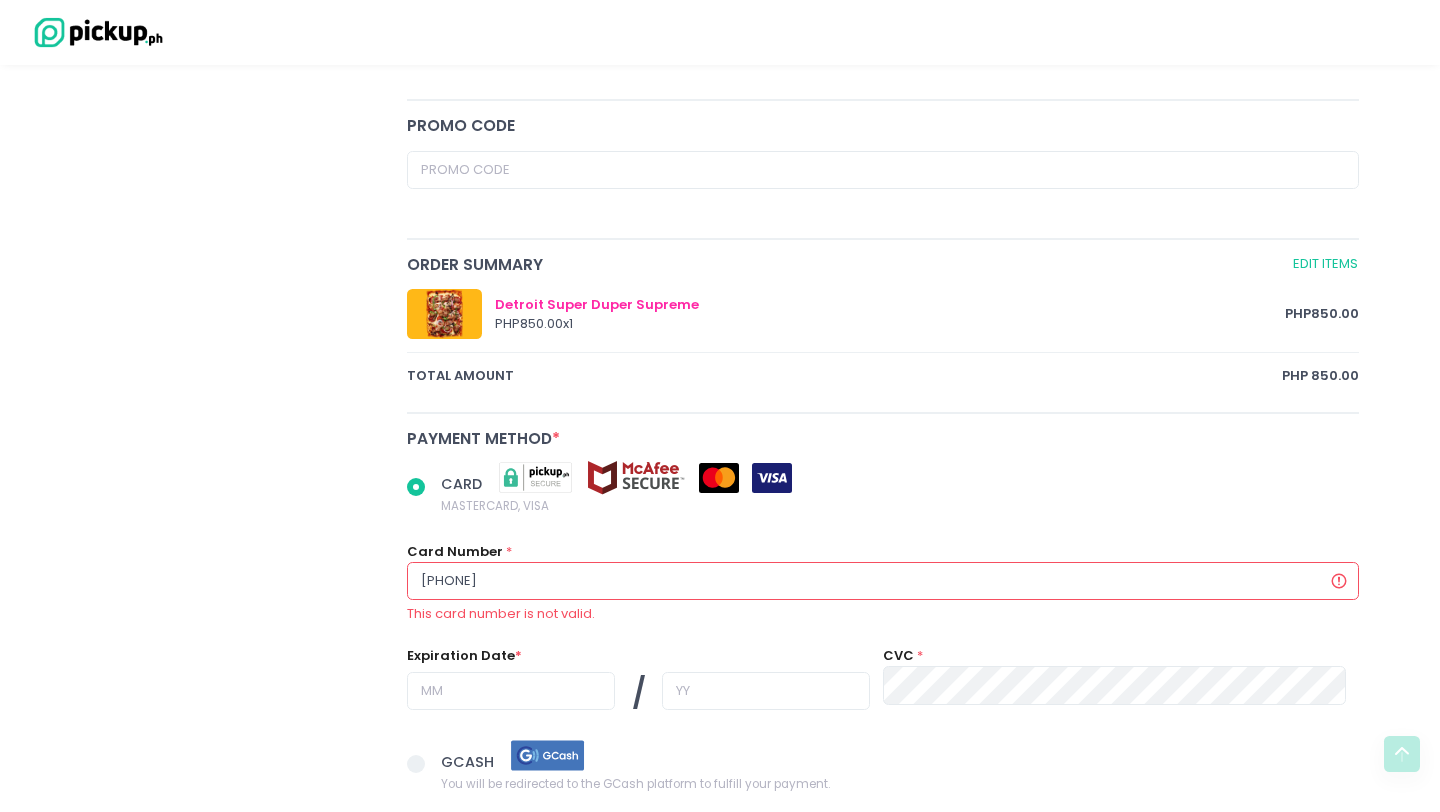 radio on "true" 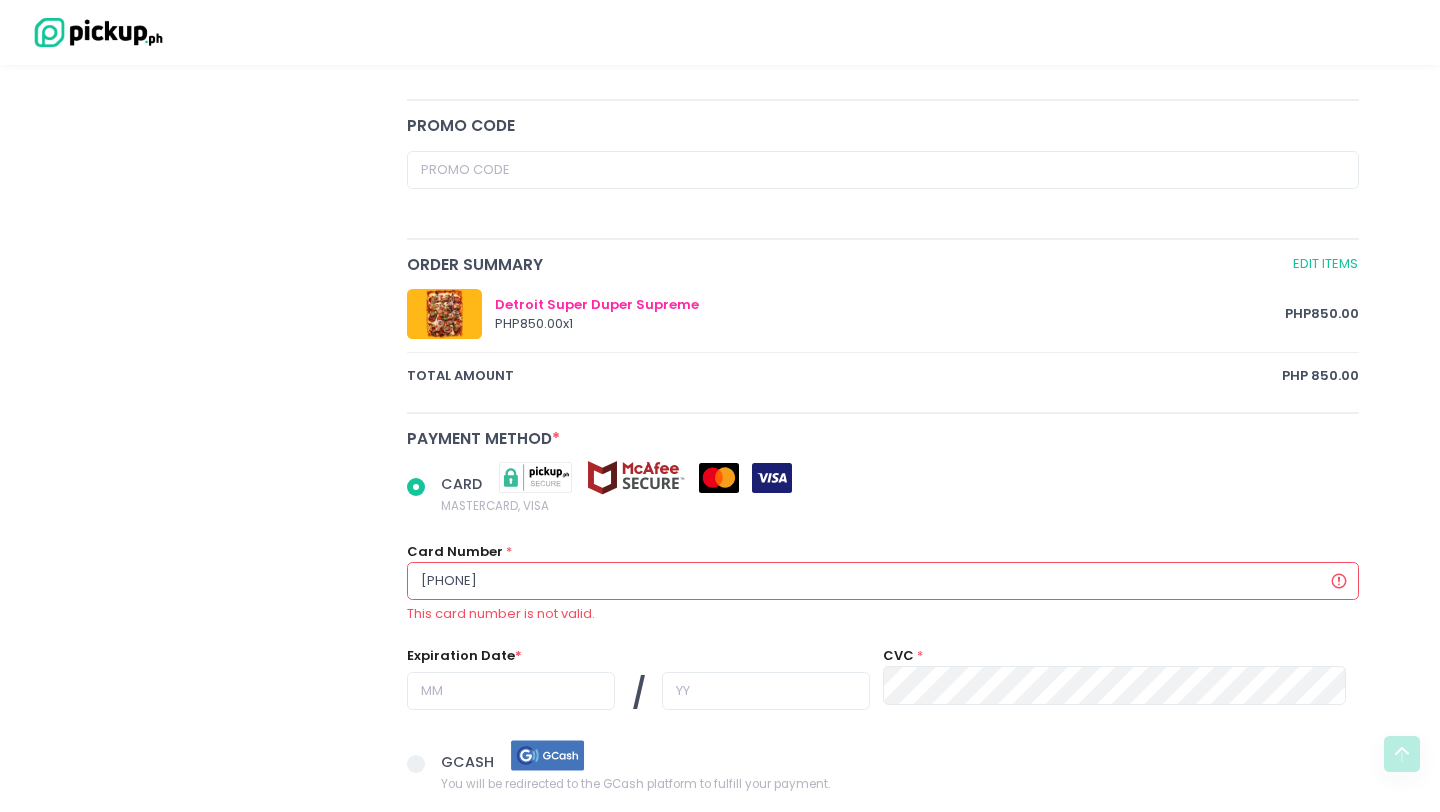 radio on "true" 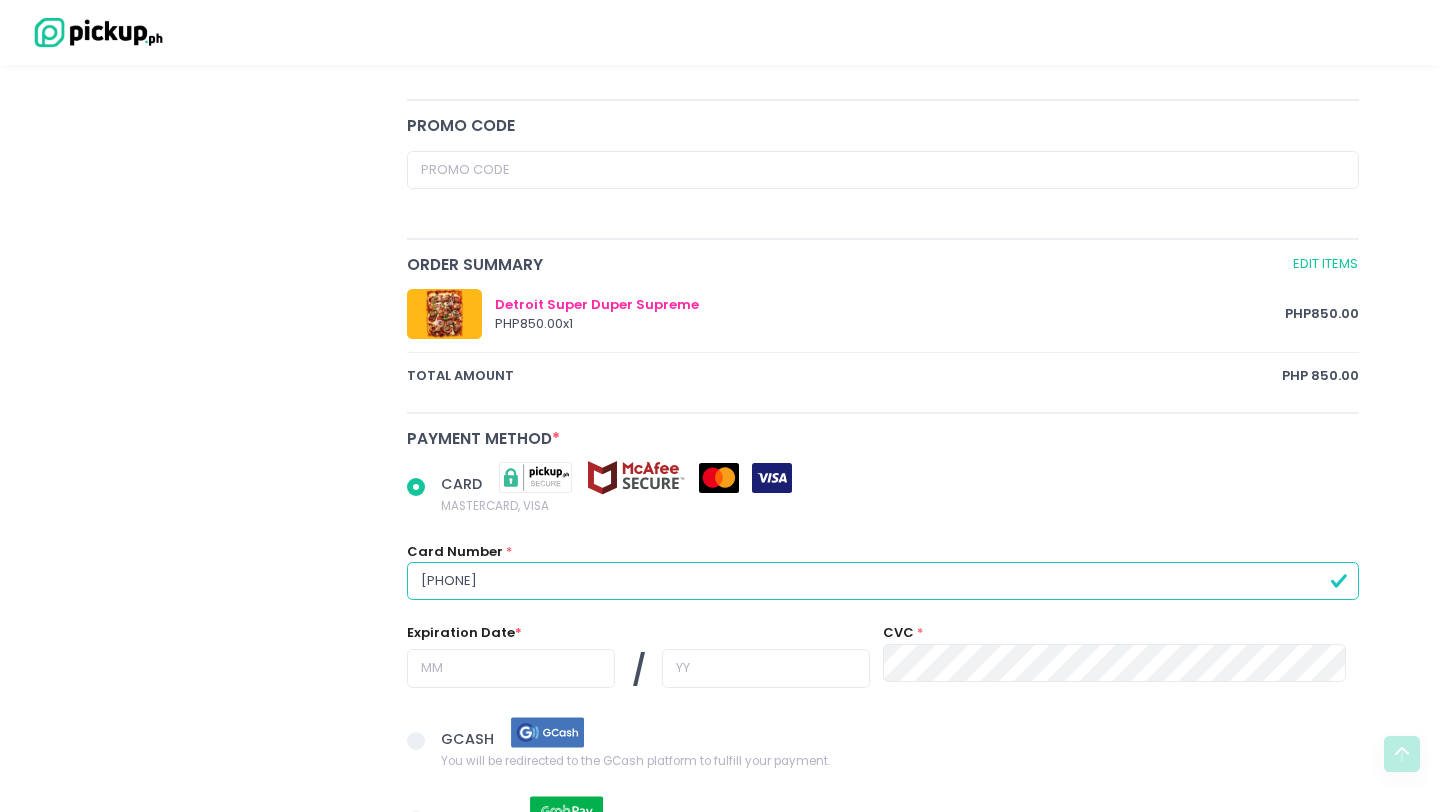 type on "[PHONE]" 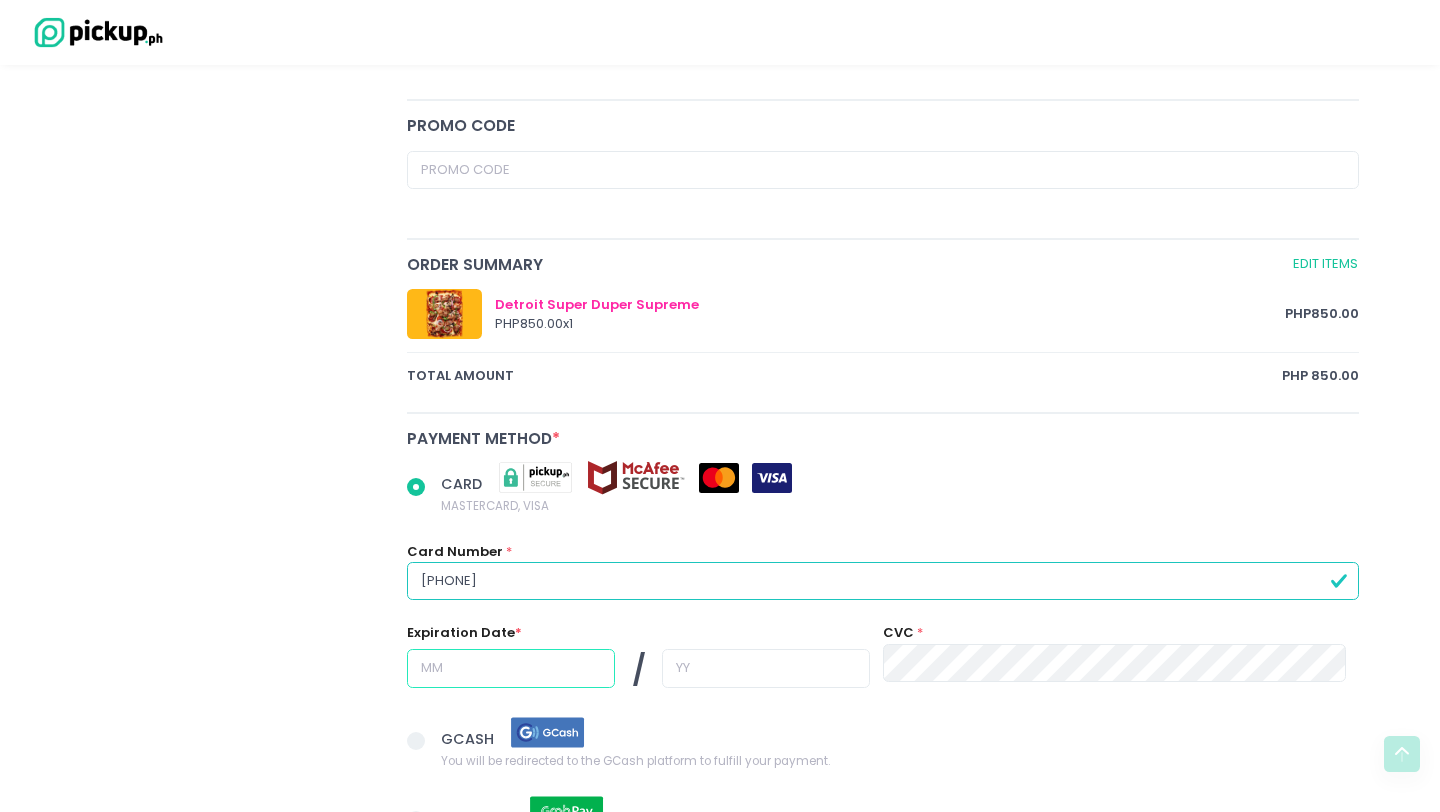 click at bounding box center [511, 668] 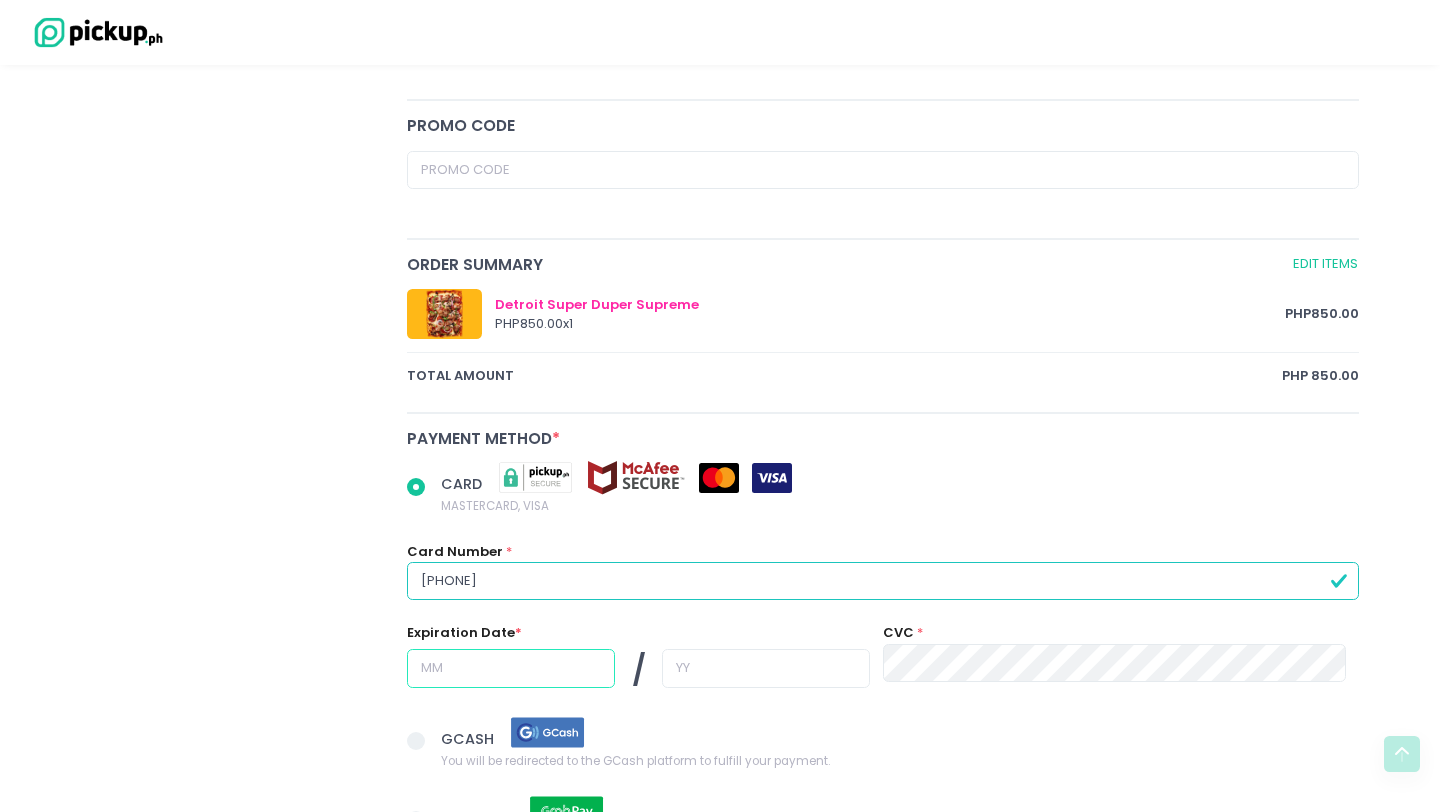 radio on "true" 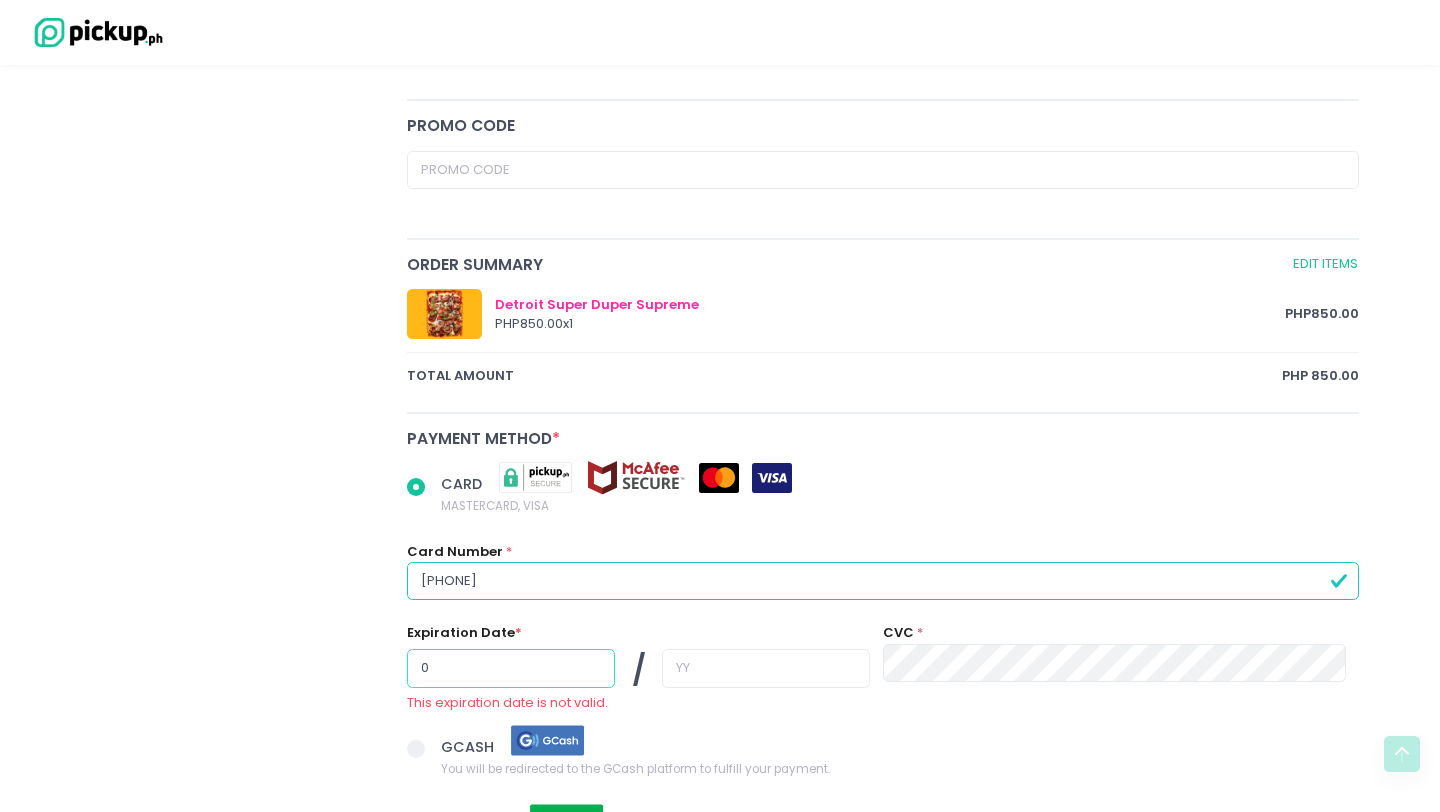radio on "true" 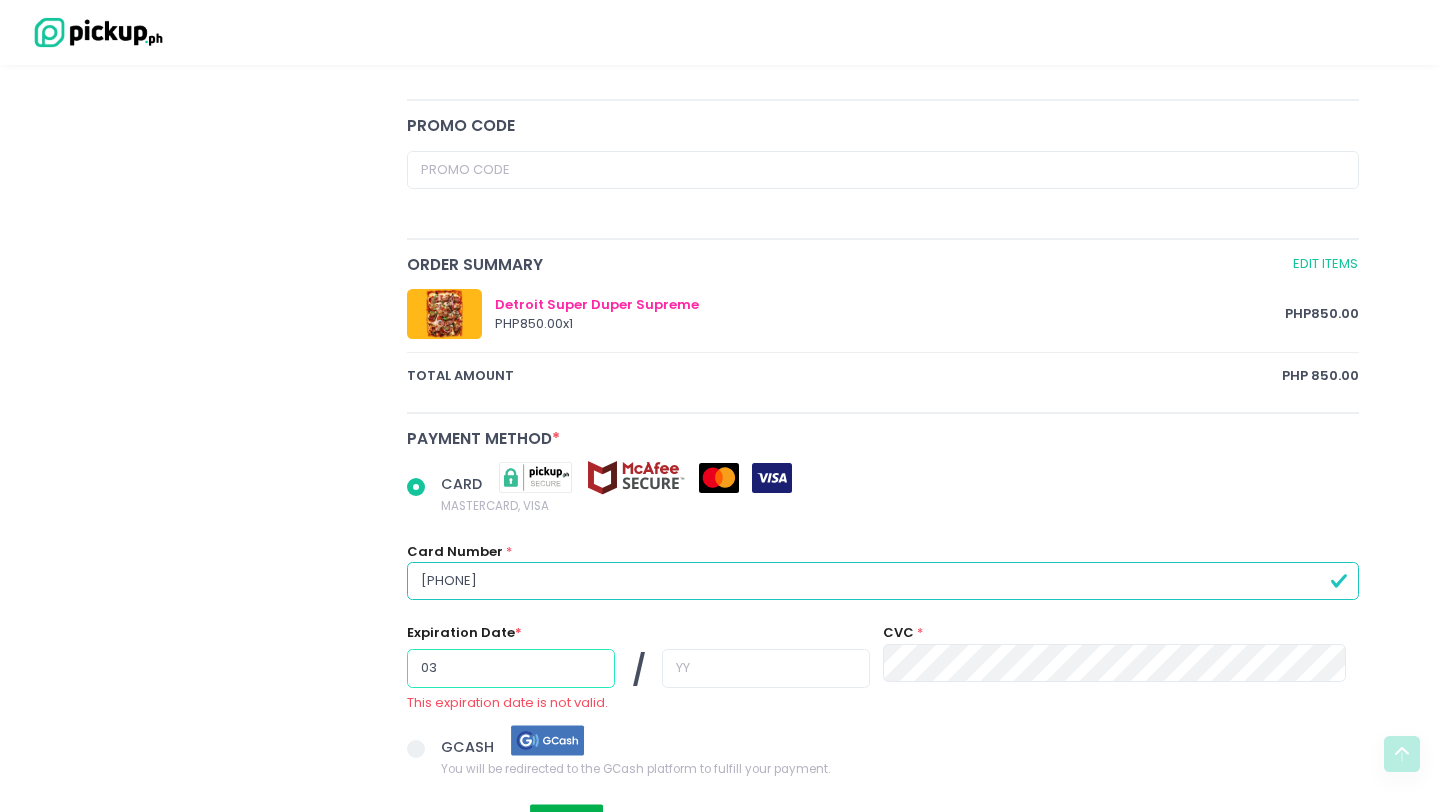 type on "03" 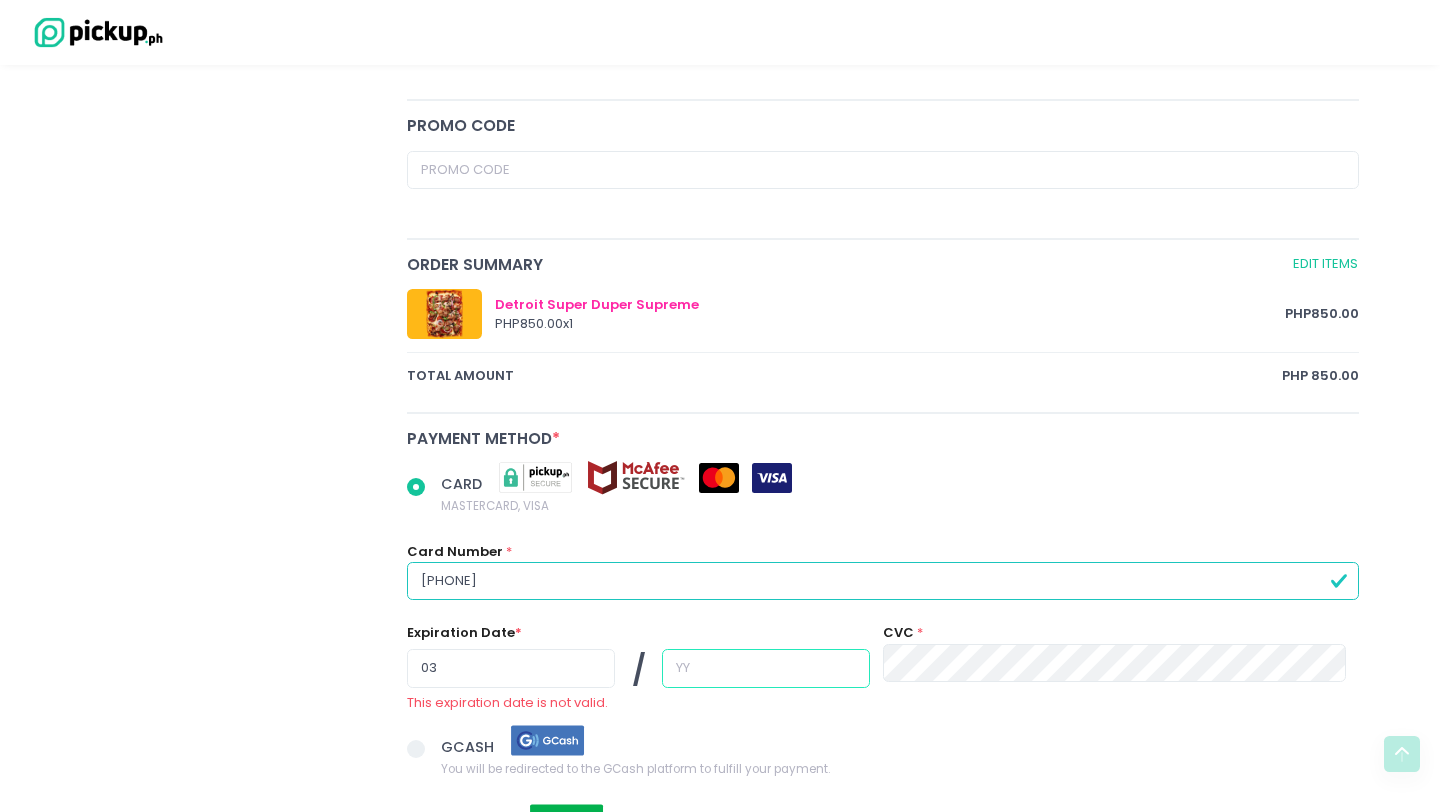 radio on "true" 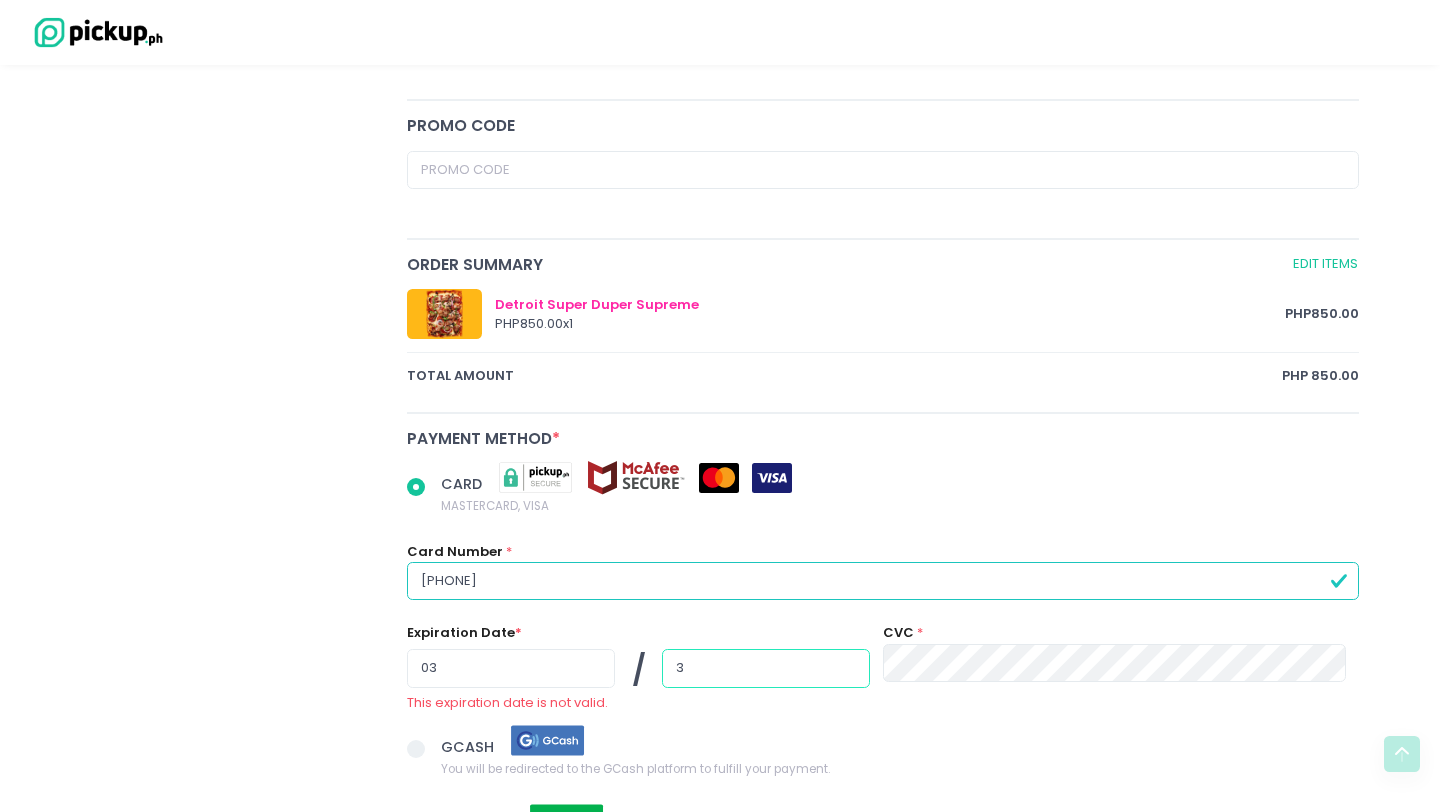 radio on "true" 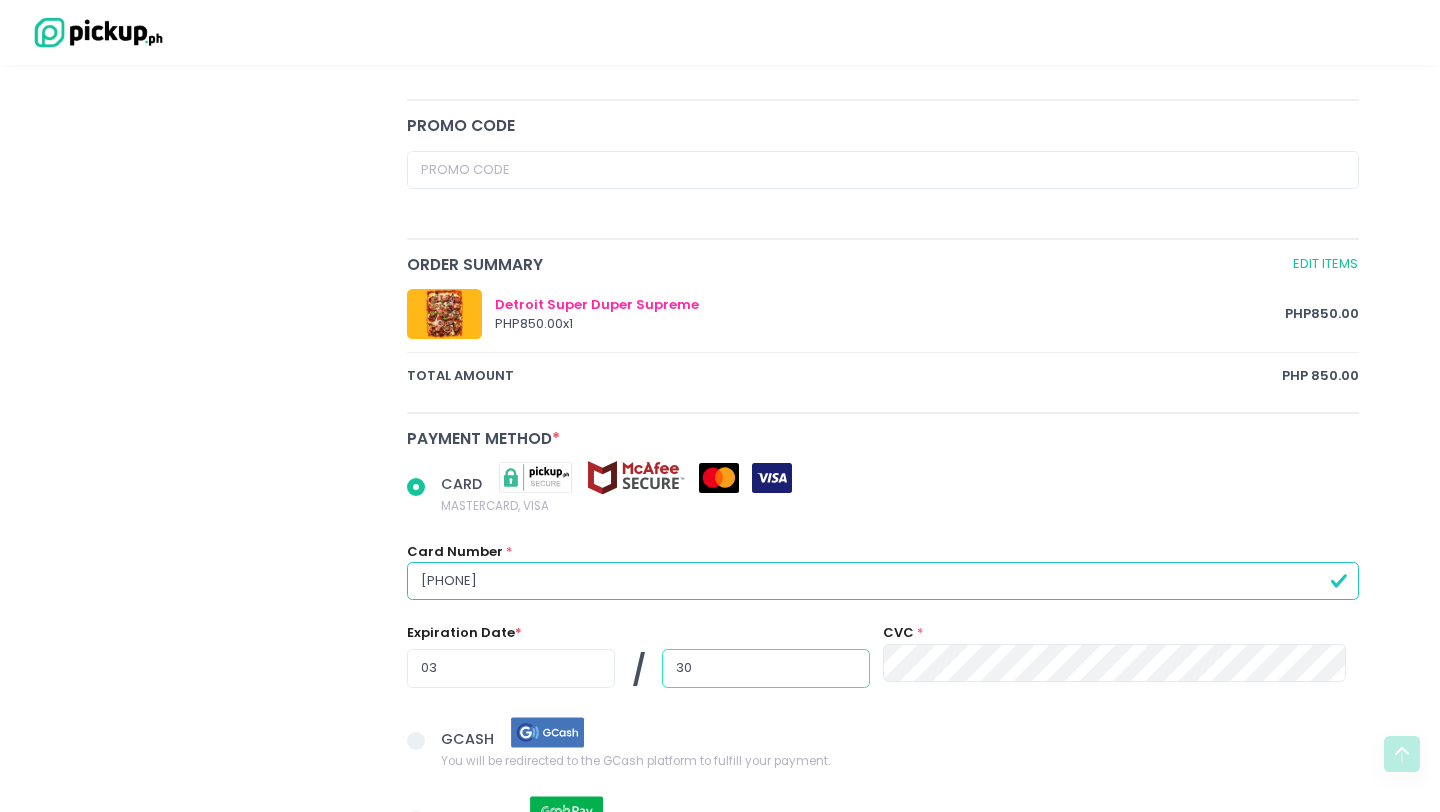 type on "30" 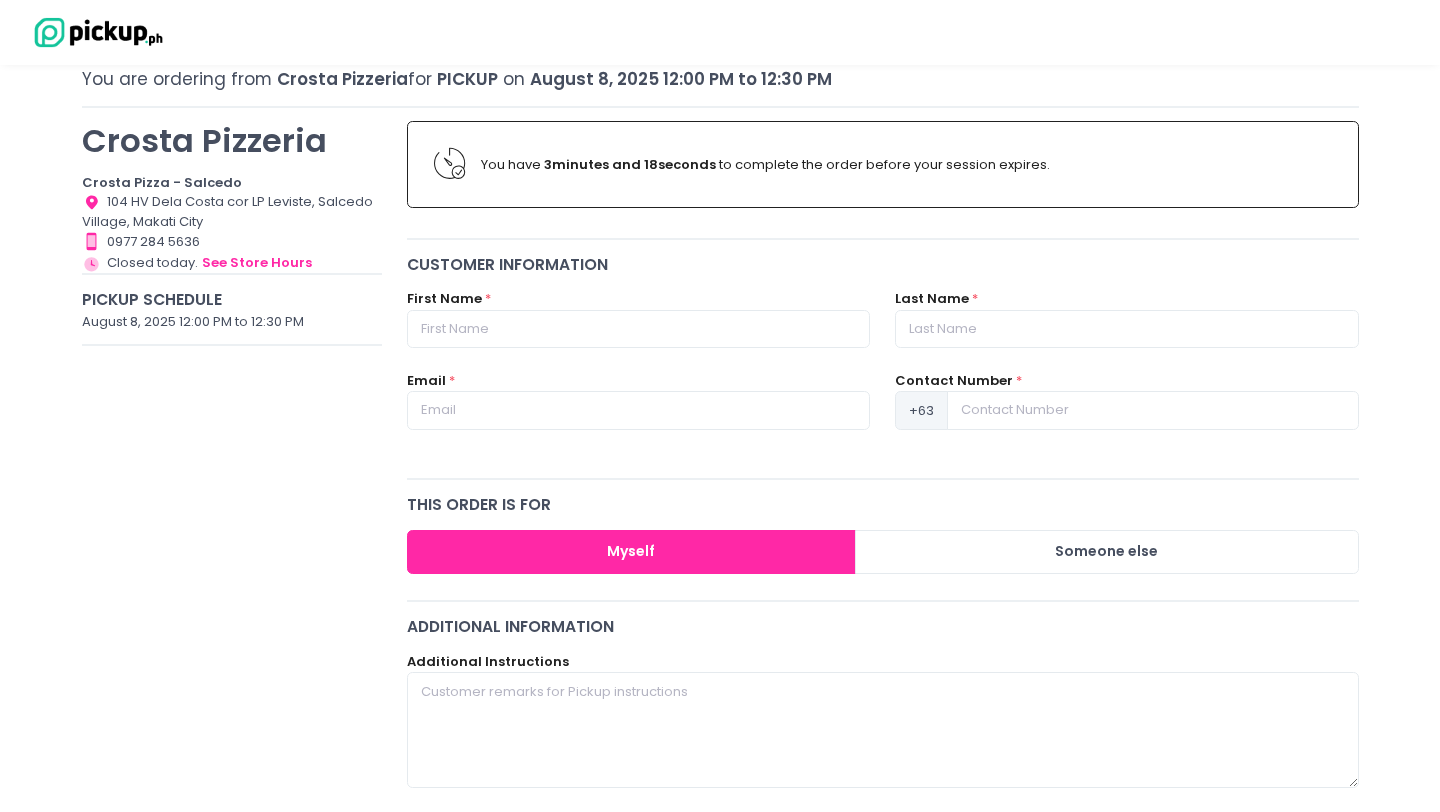 scroll, scrollTop: 0, scrollLeft: 0, axis: both 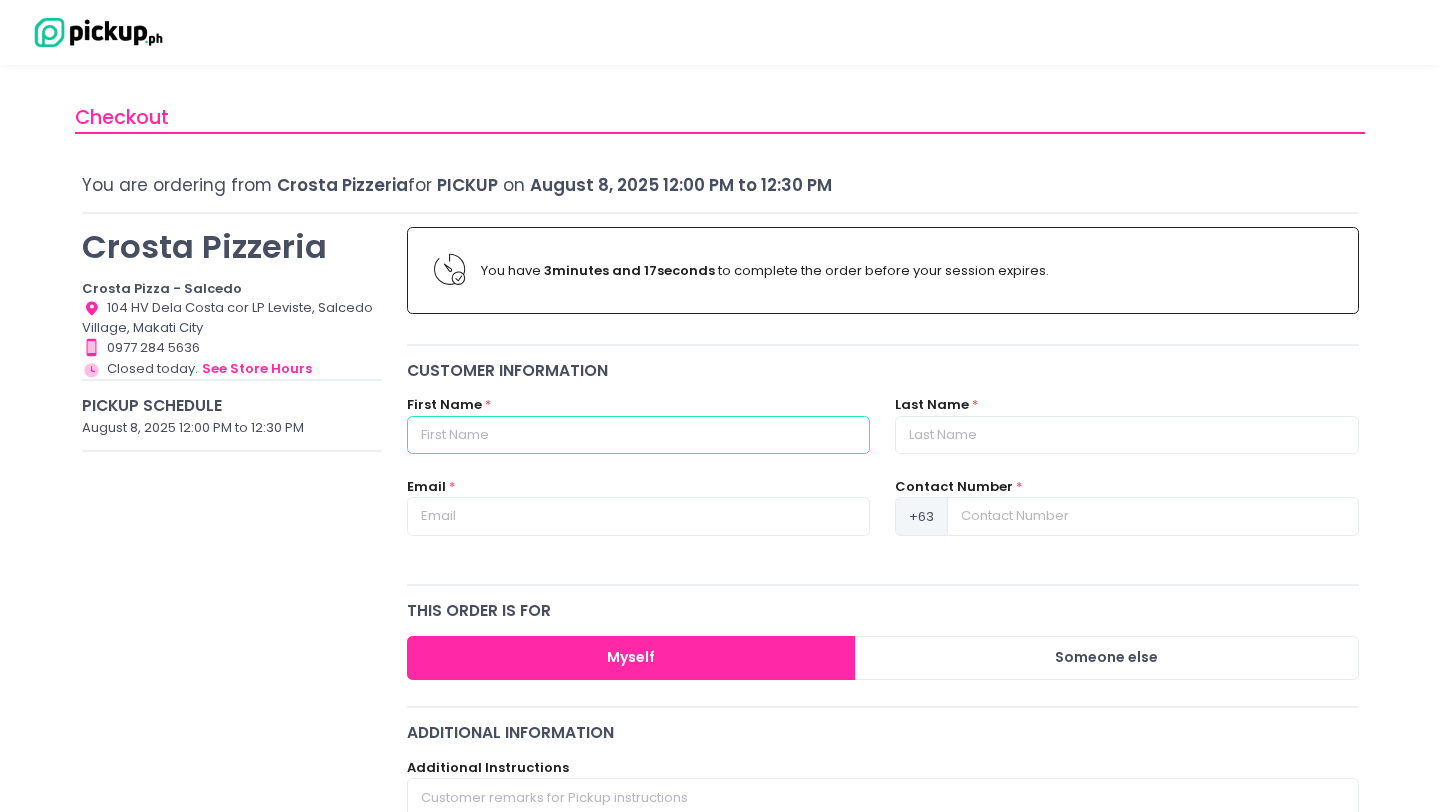 radio on "true" 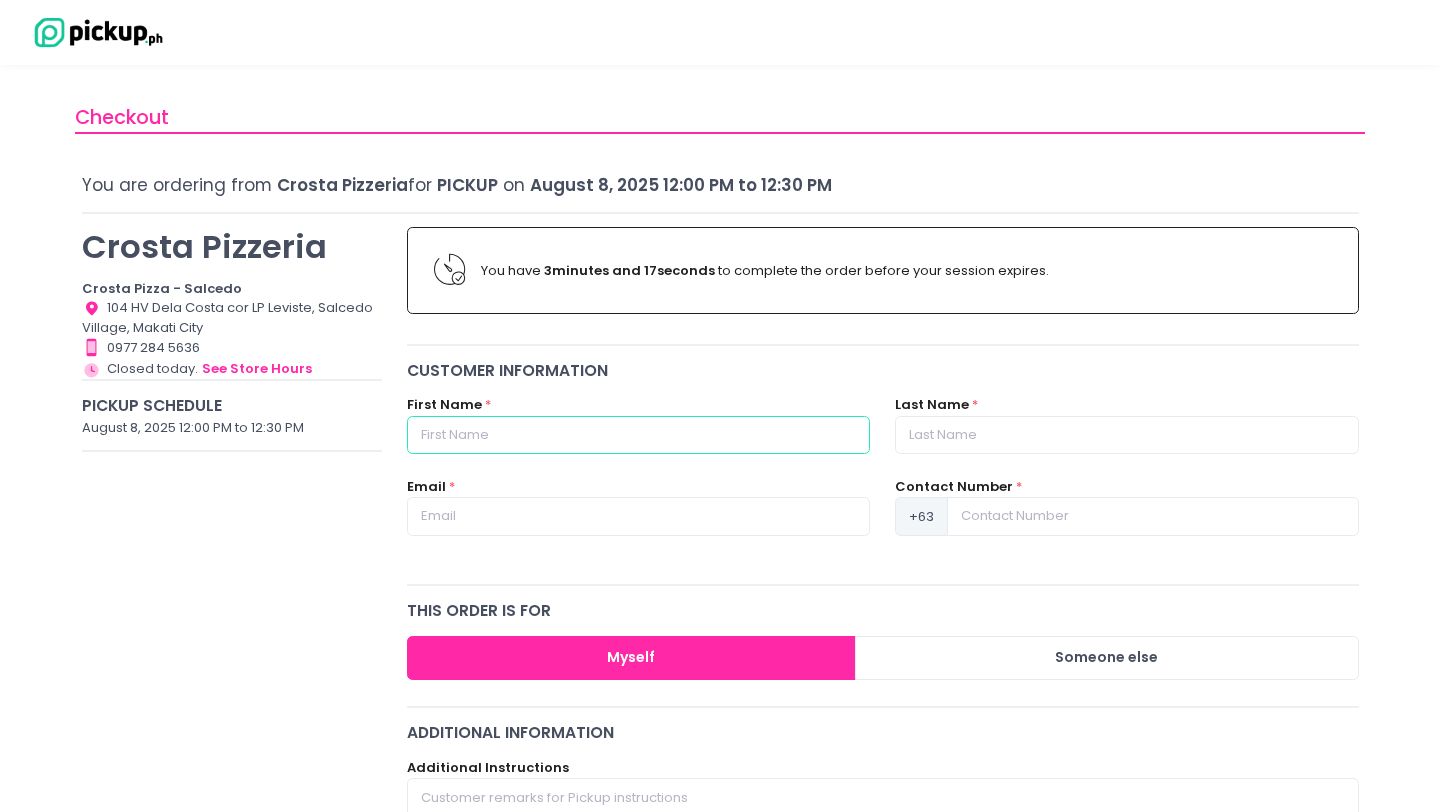type on "M" 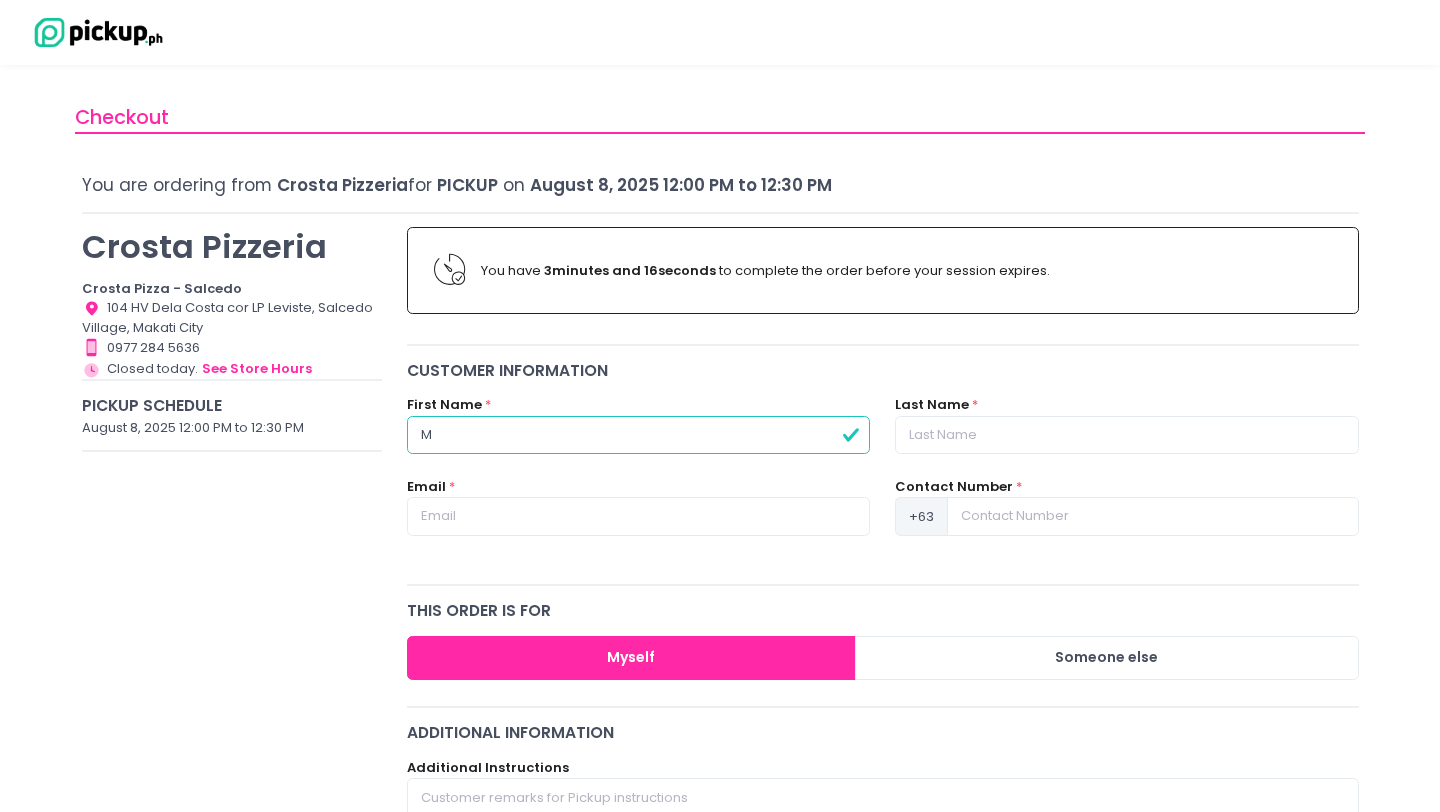 type on "Mi" 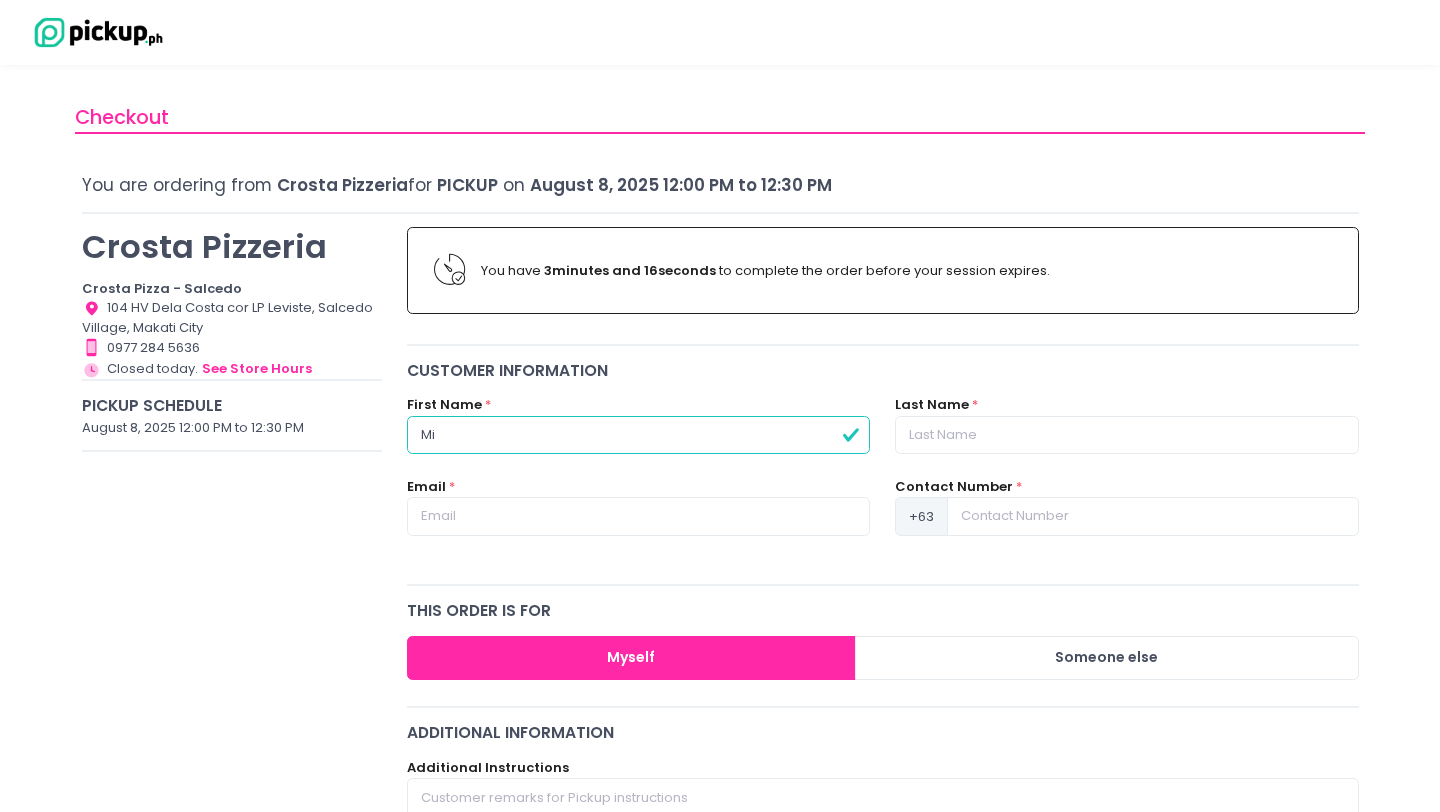 type on "Mig" 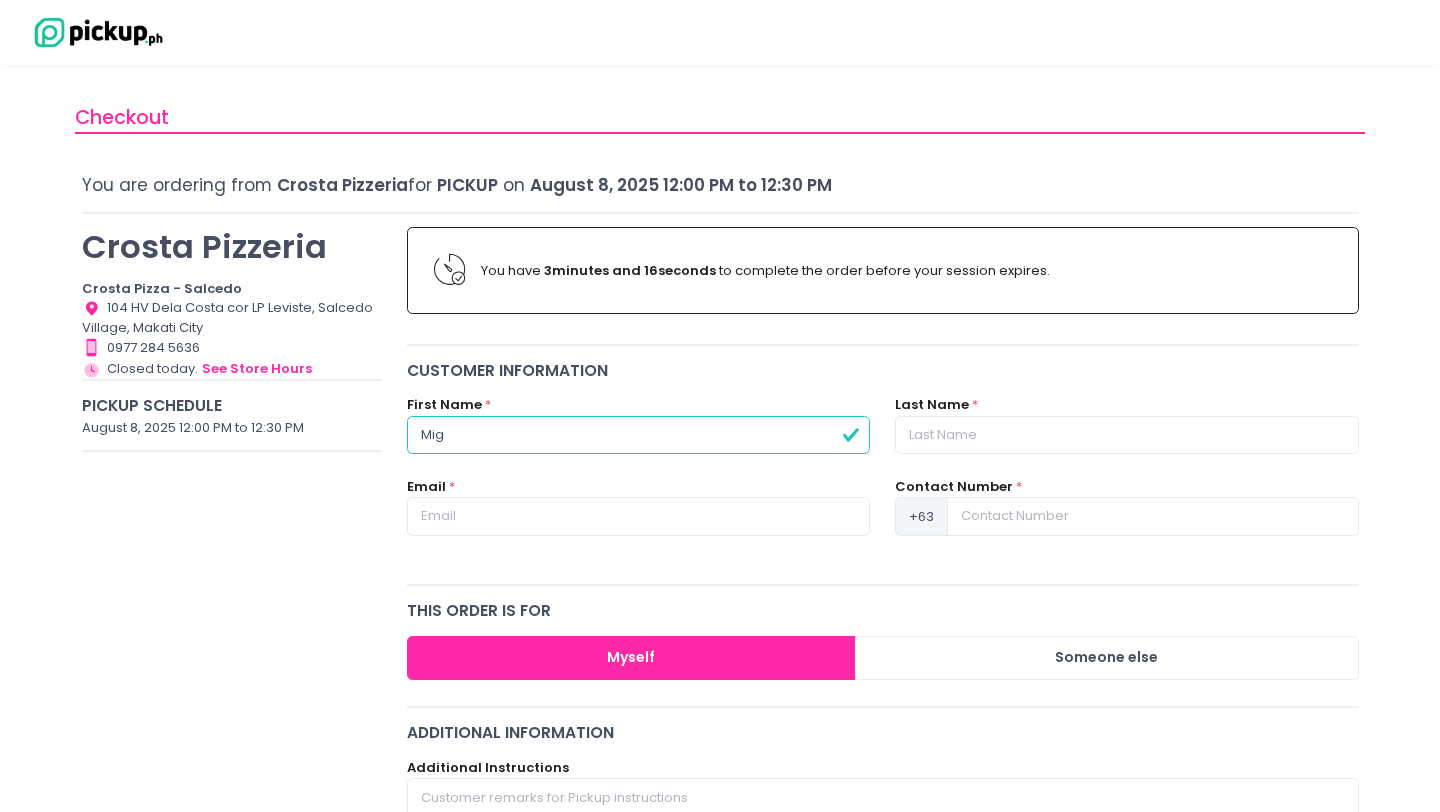 radio on "true" 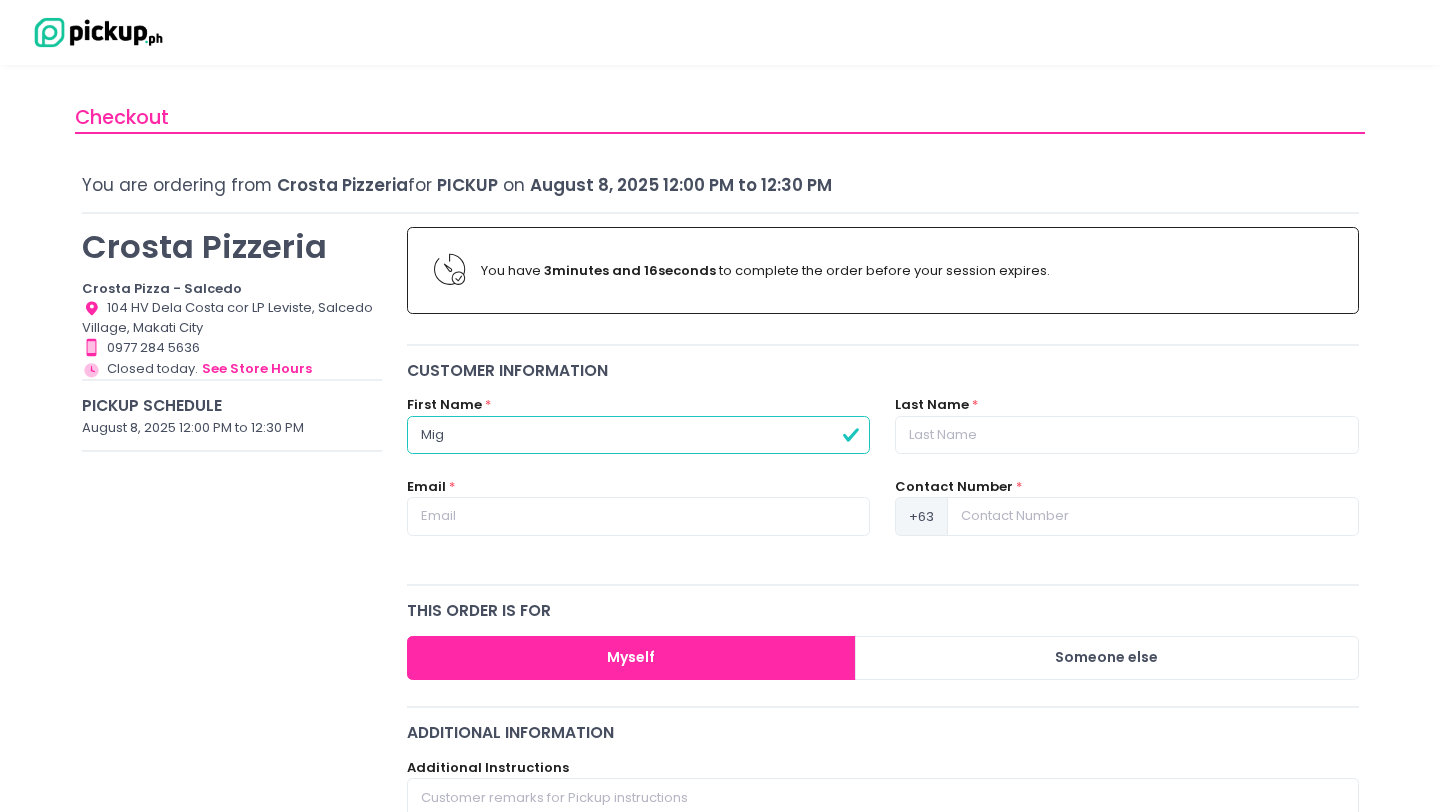 type on "[FIRST]" 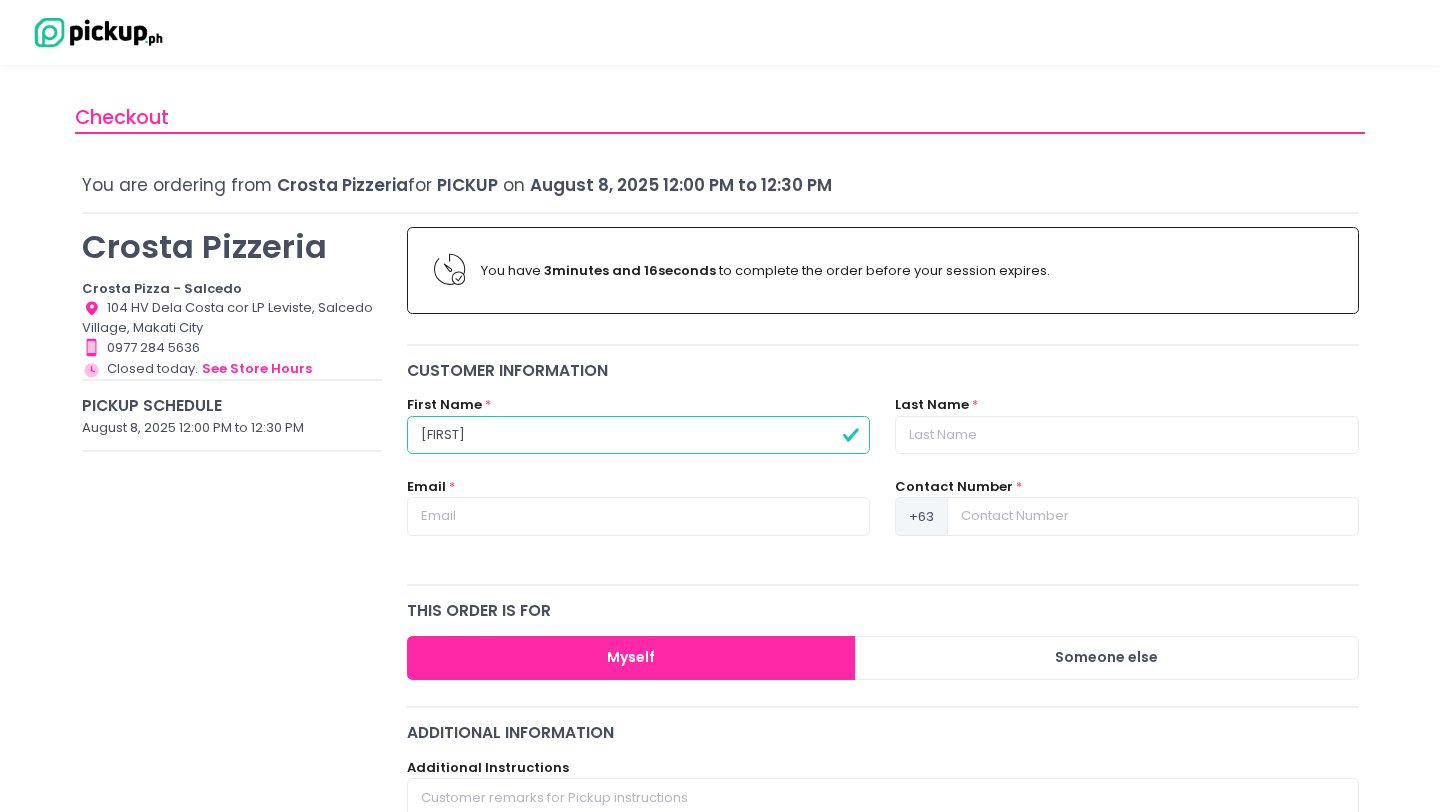 type on "[FIRST]" 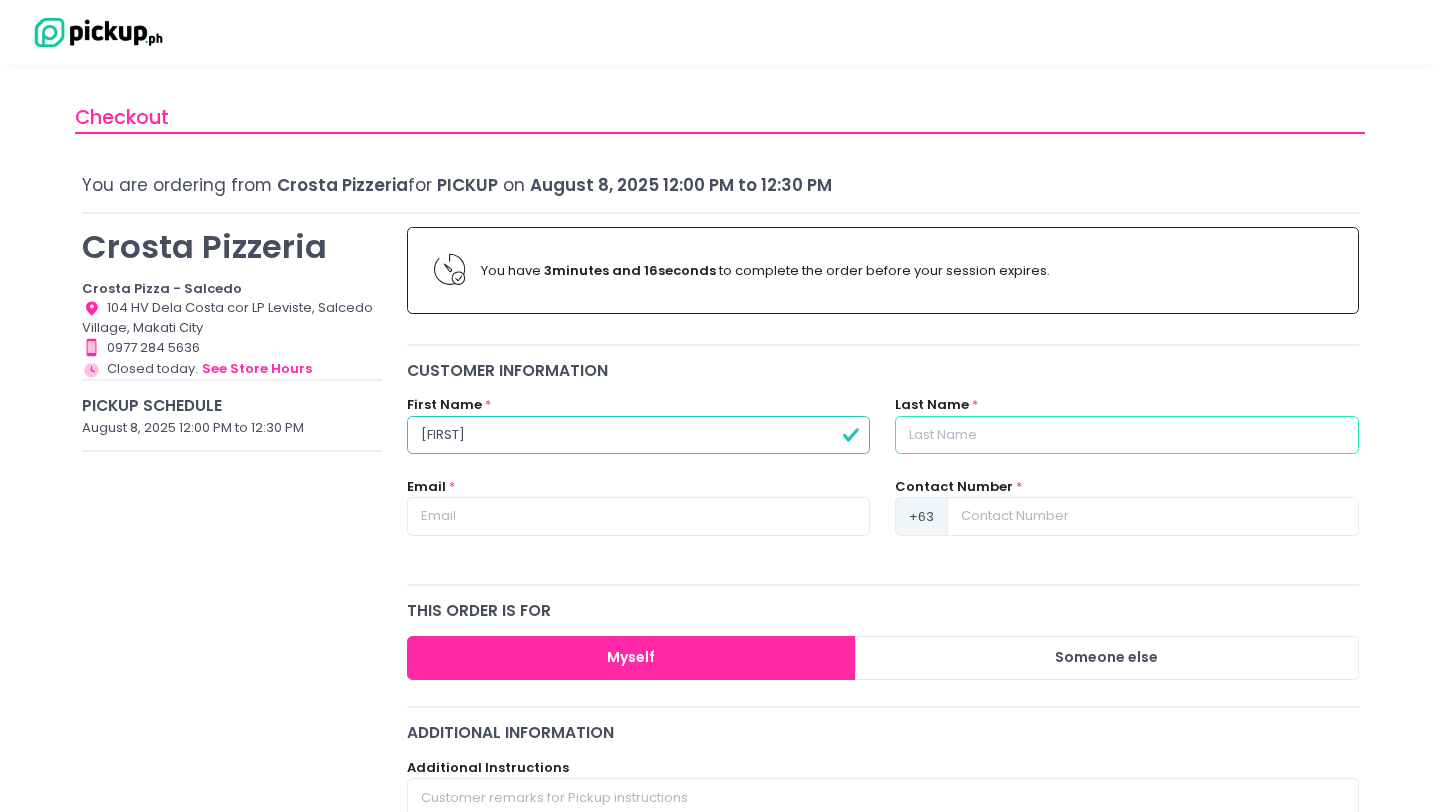 radio on "true" 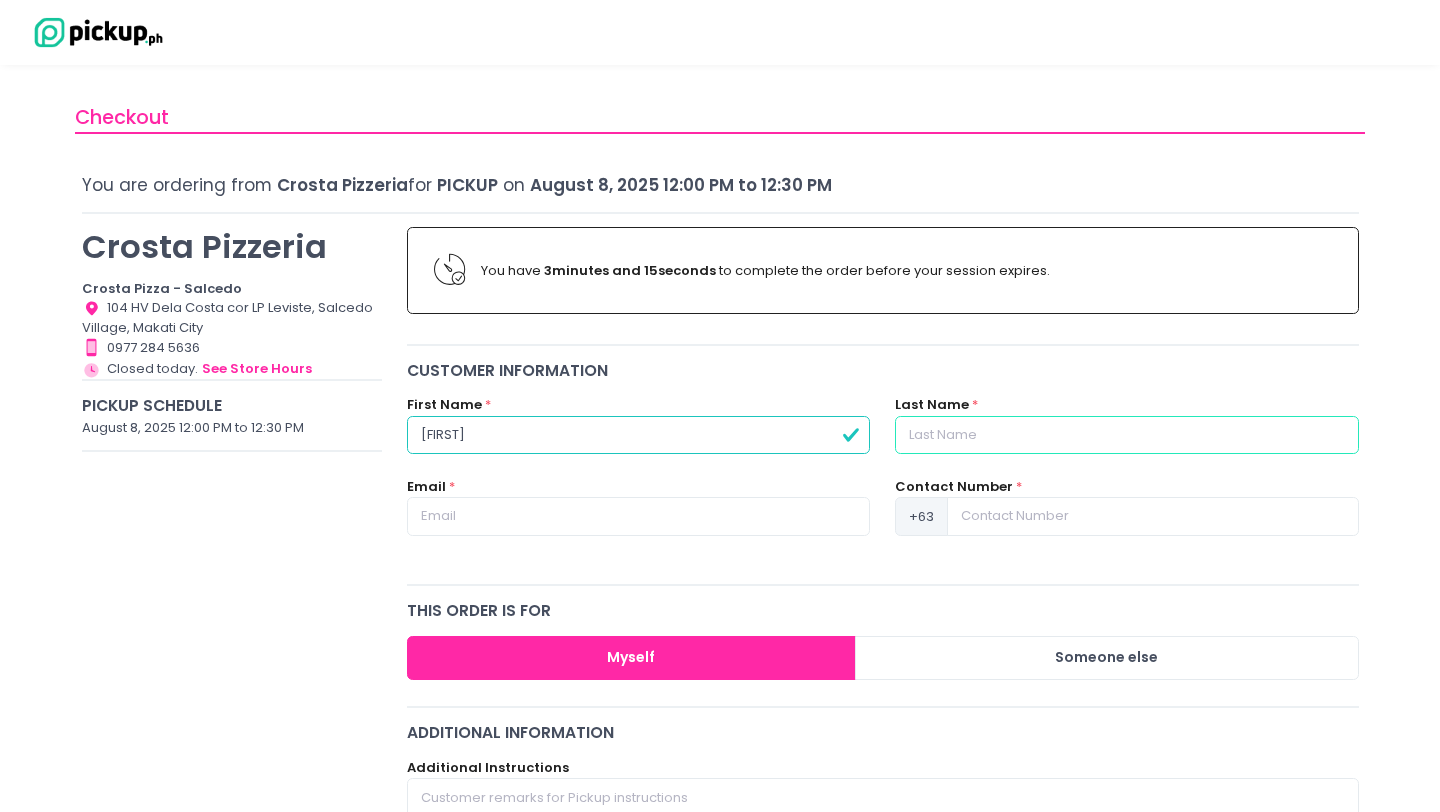 type on "d" 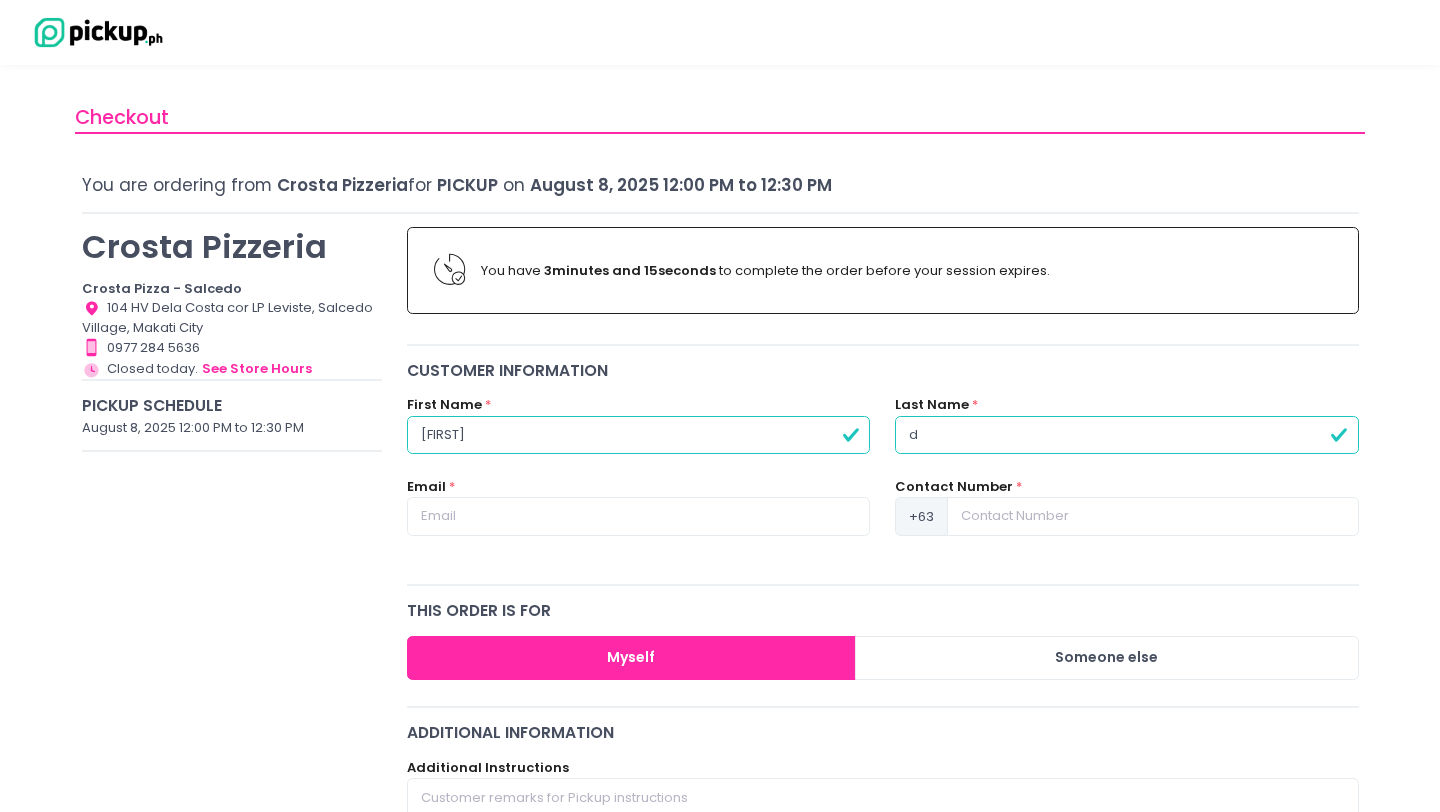 type on "de" 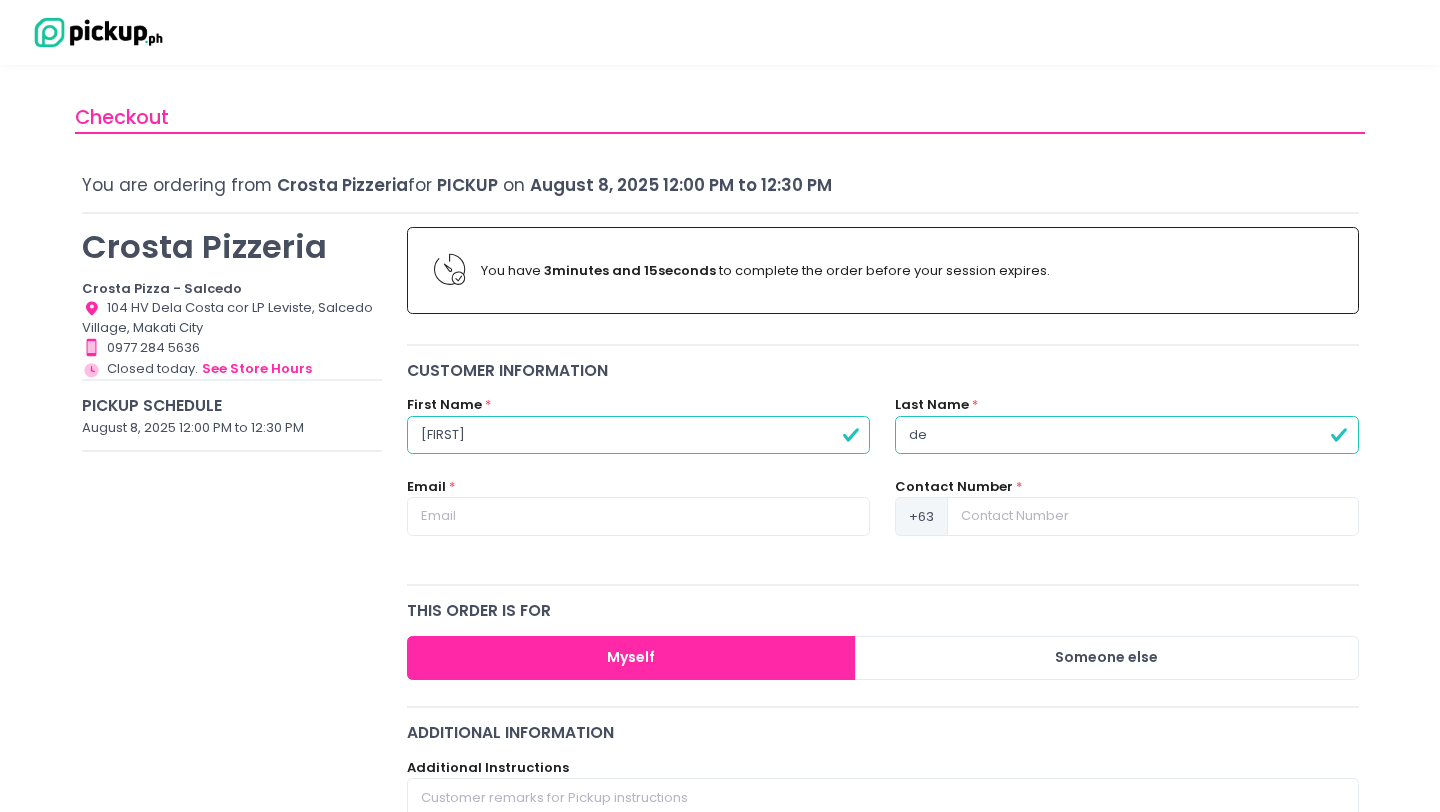 type on "de" 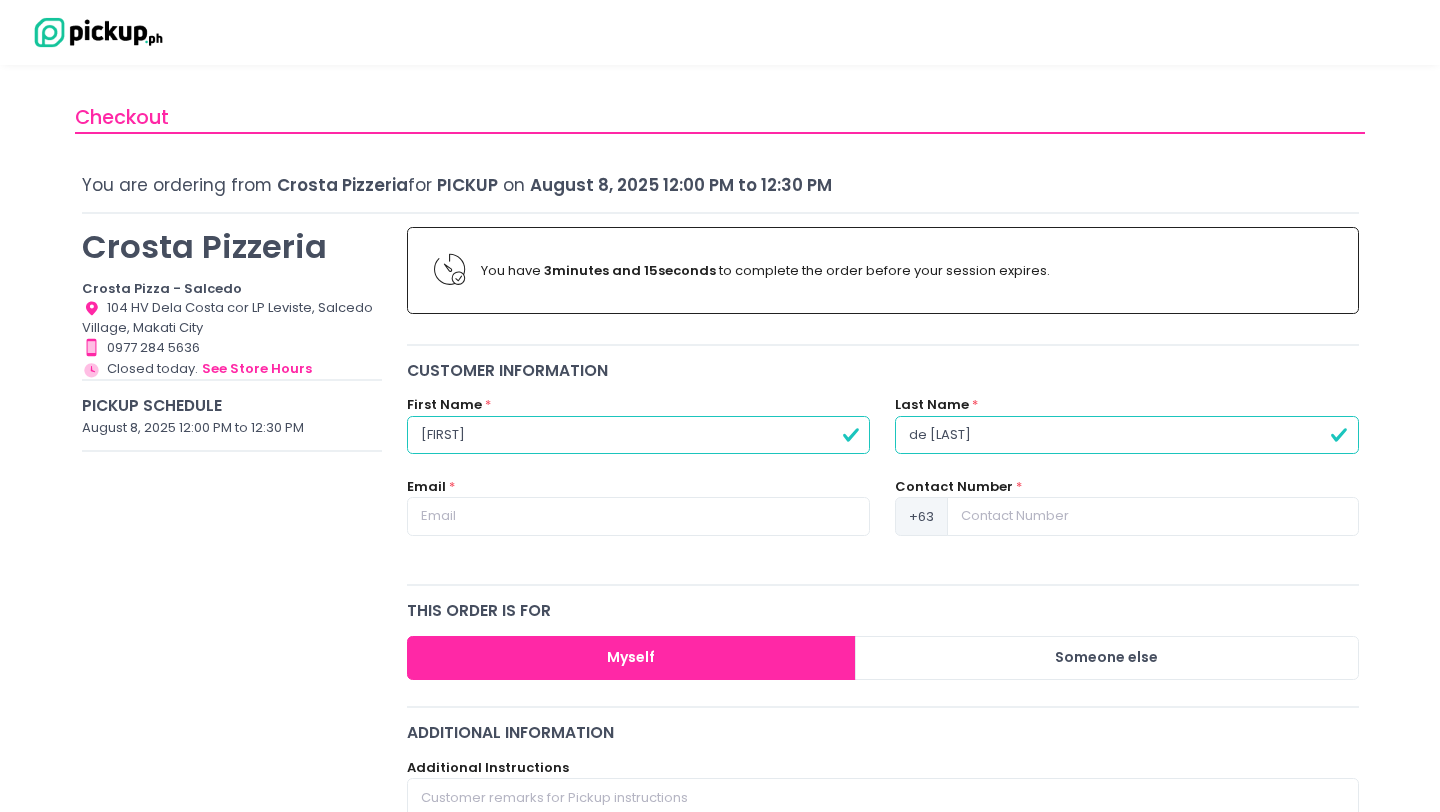 radio on "true" 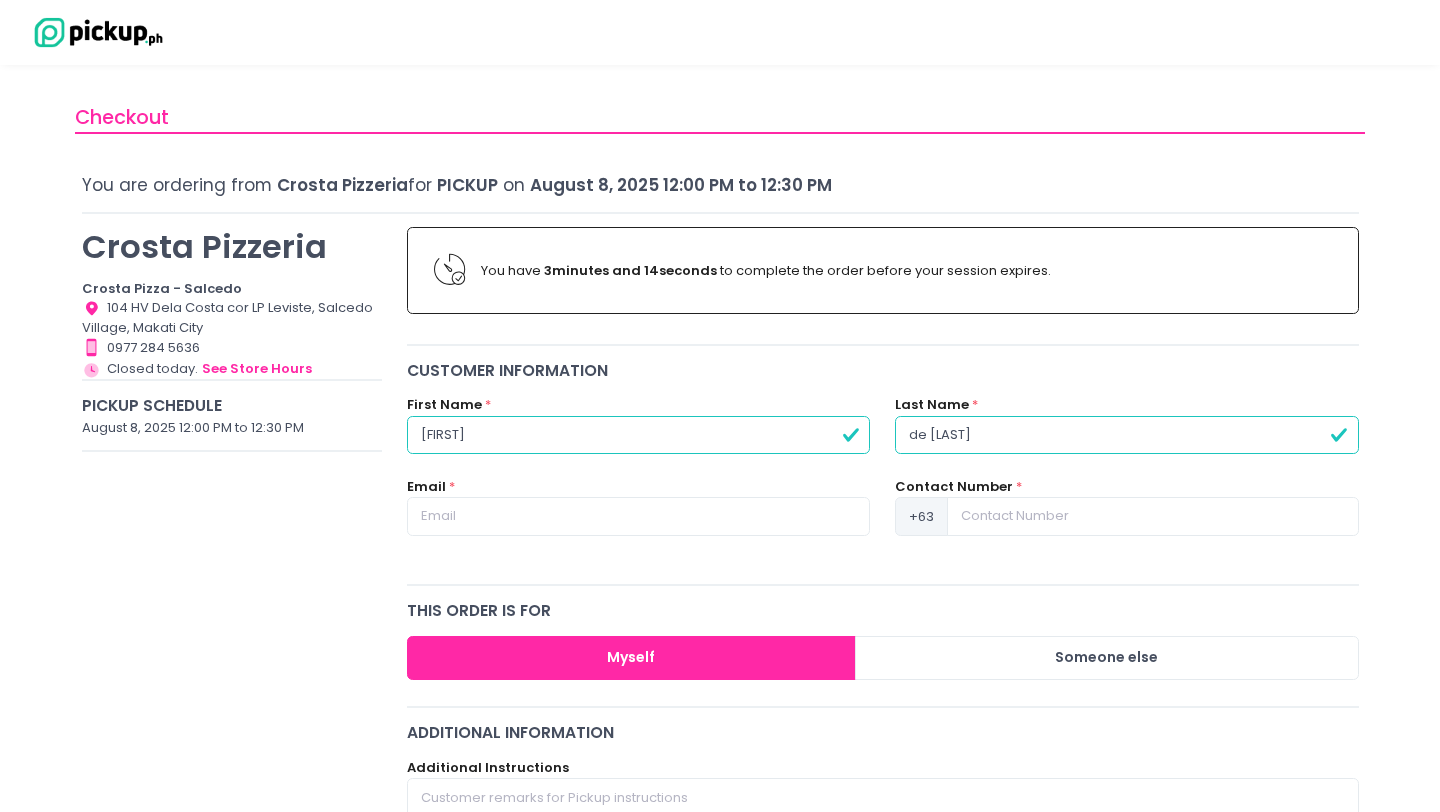type on "de [LAST]" 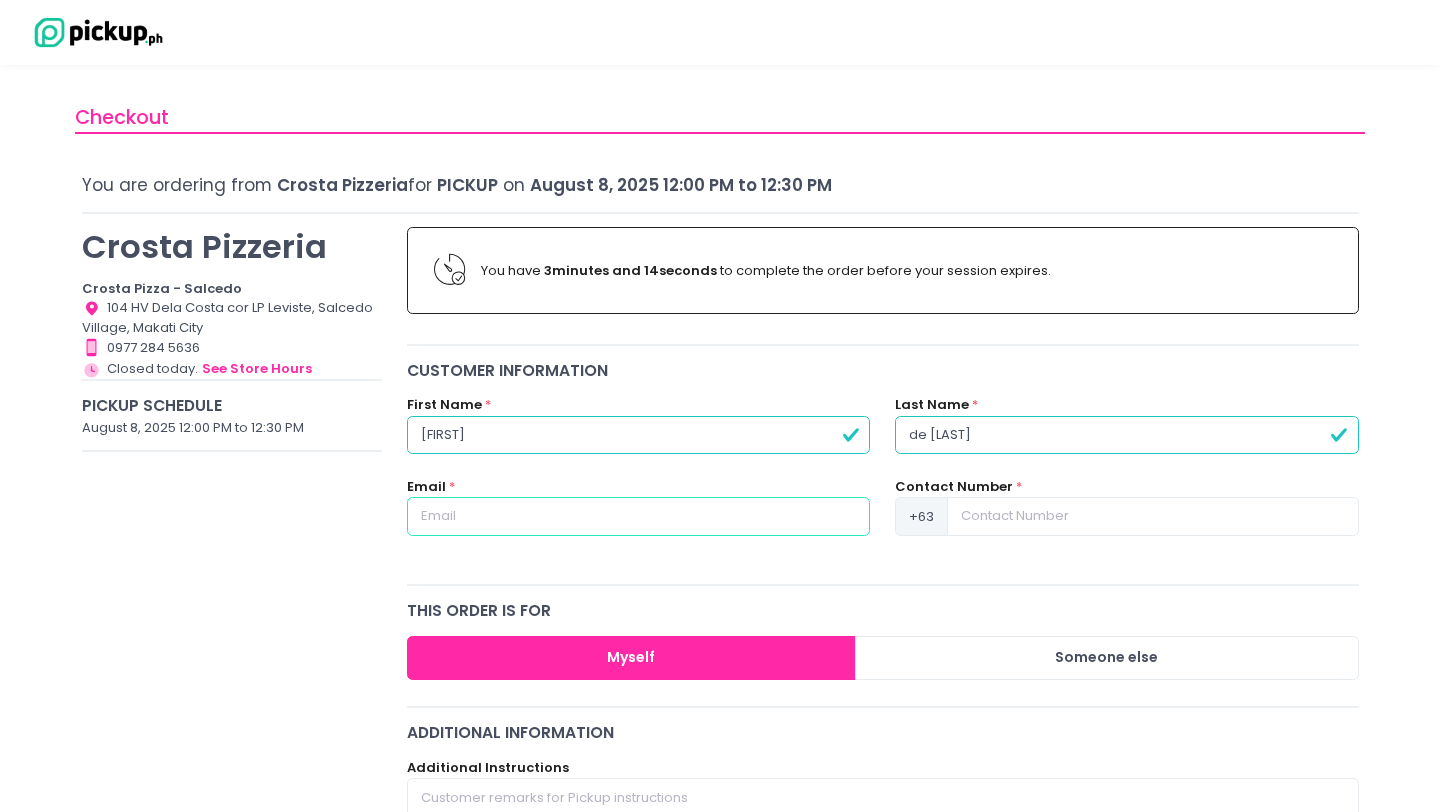 radio on "true" 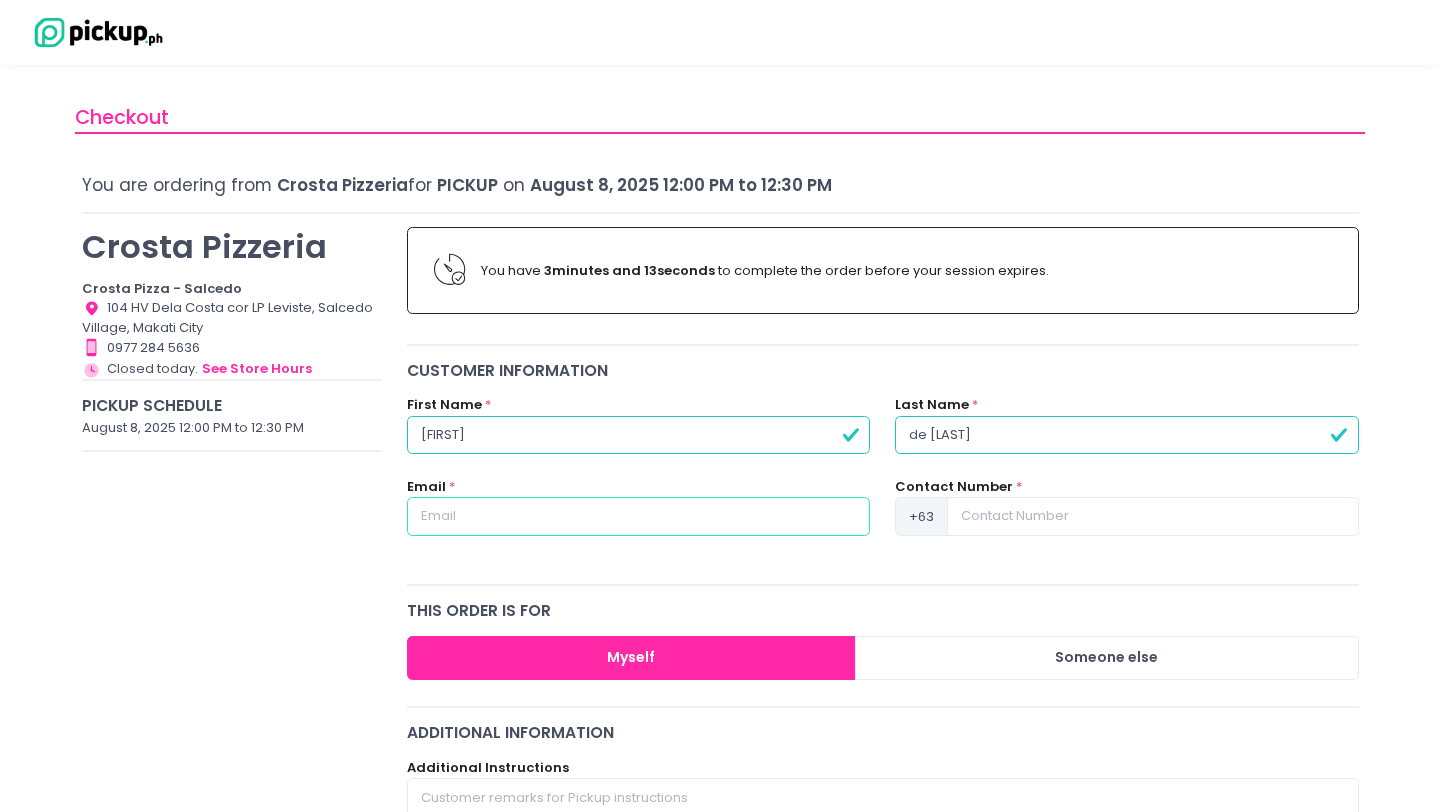 click at bounding box center (638, 516) 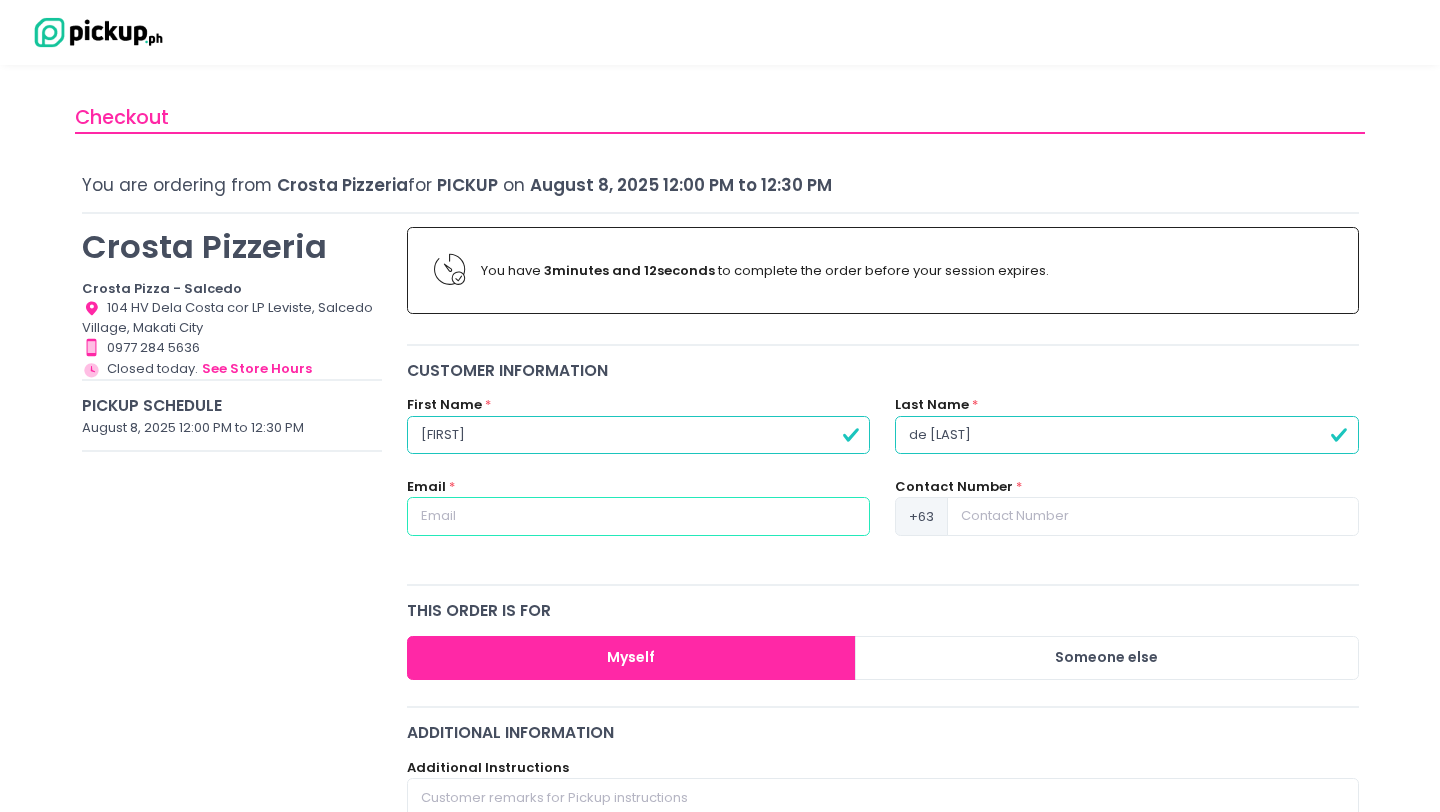 type on "[FIRST][LAST]@[DOMAIN]" 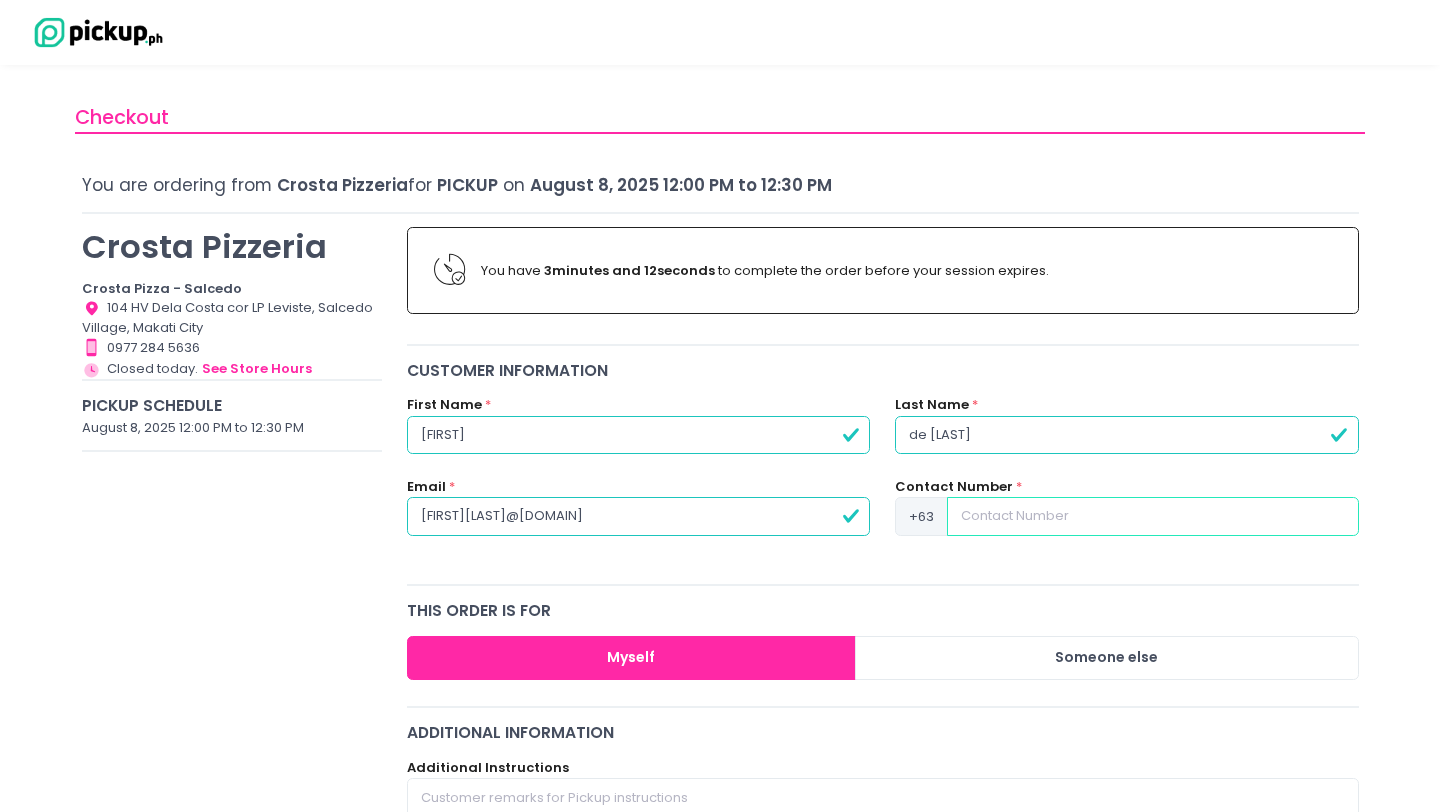 radio on "true" 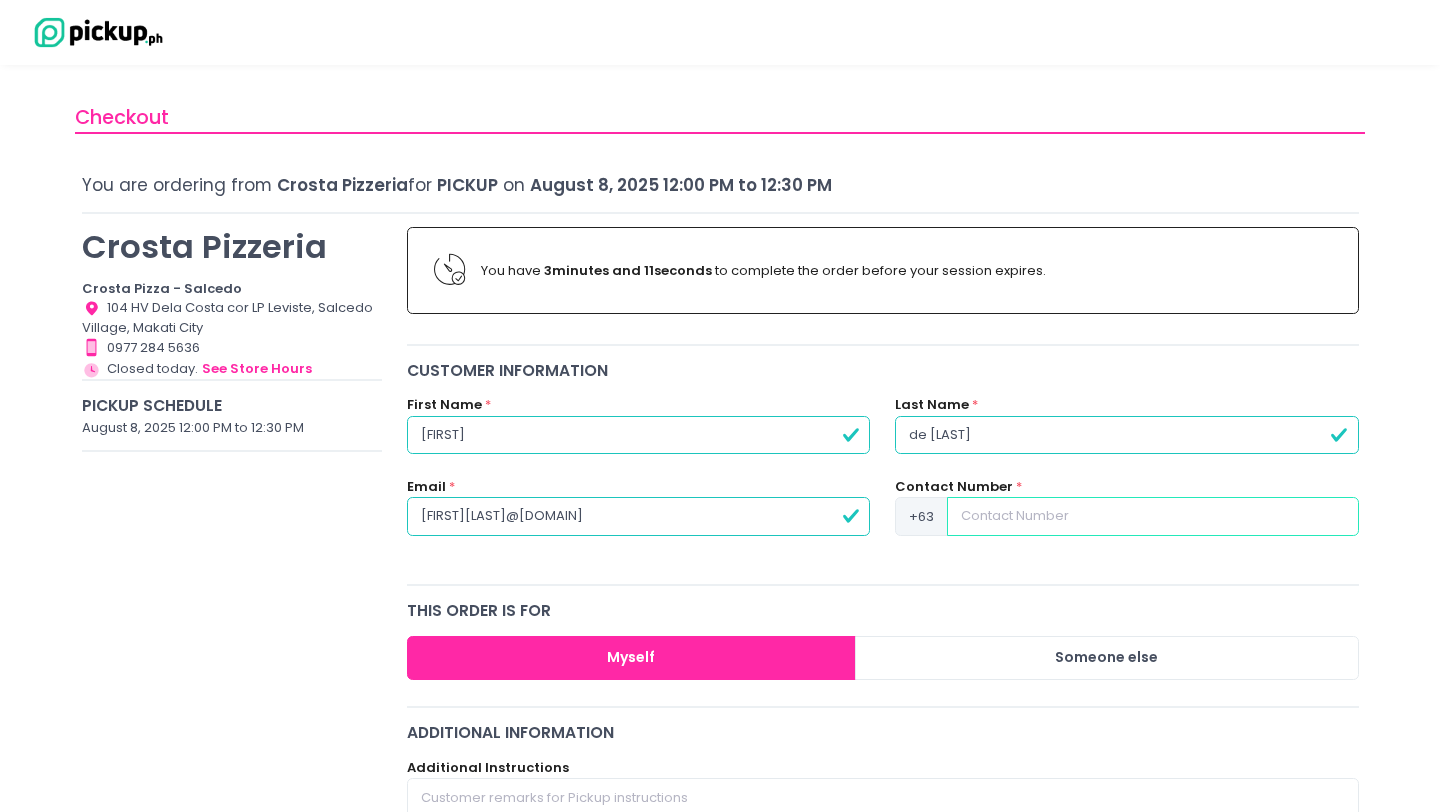 type on "9" 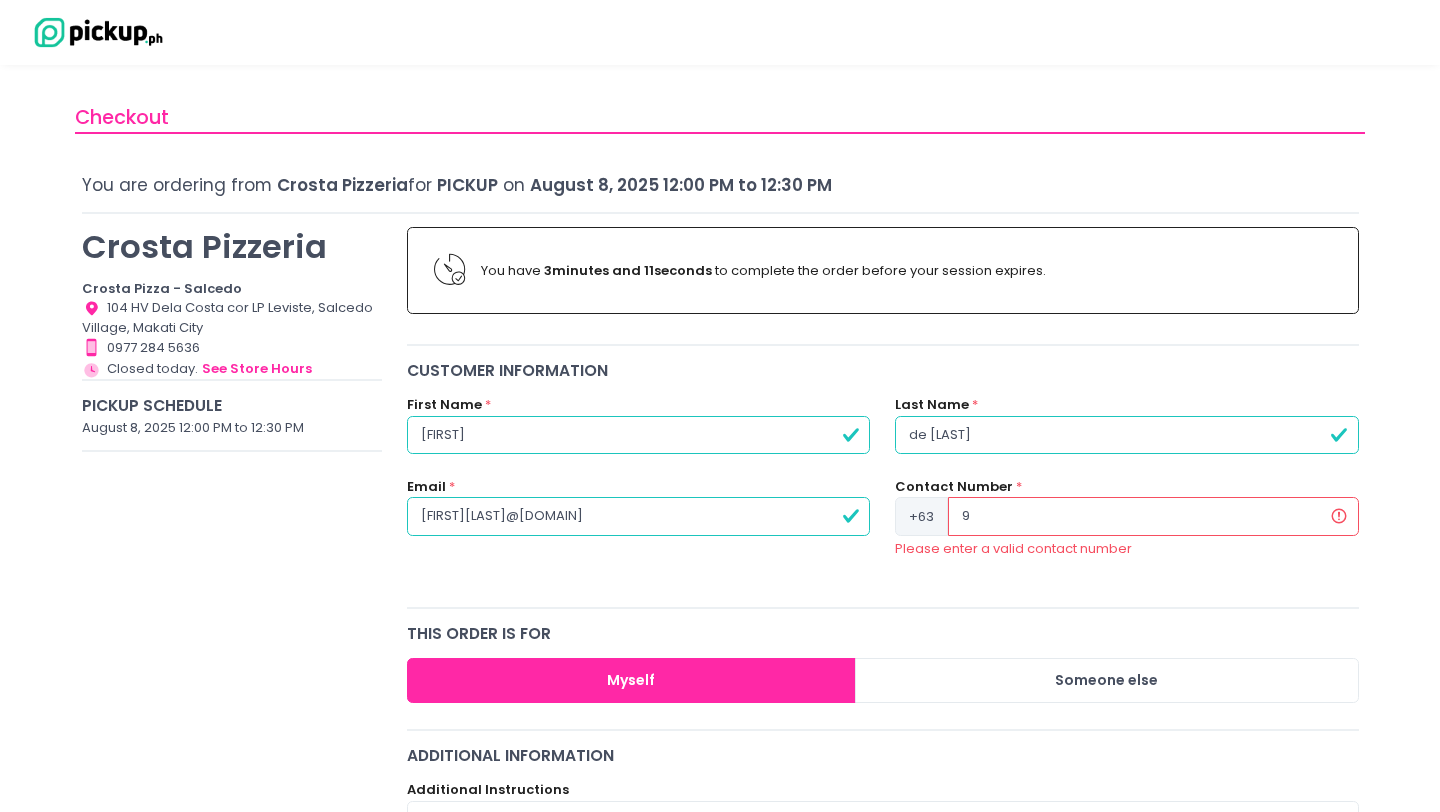 type on "91" 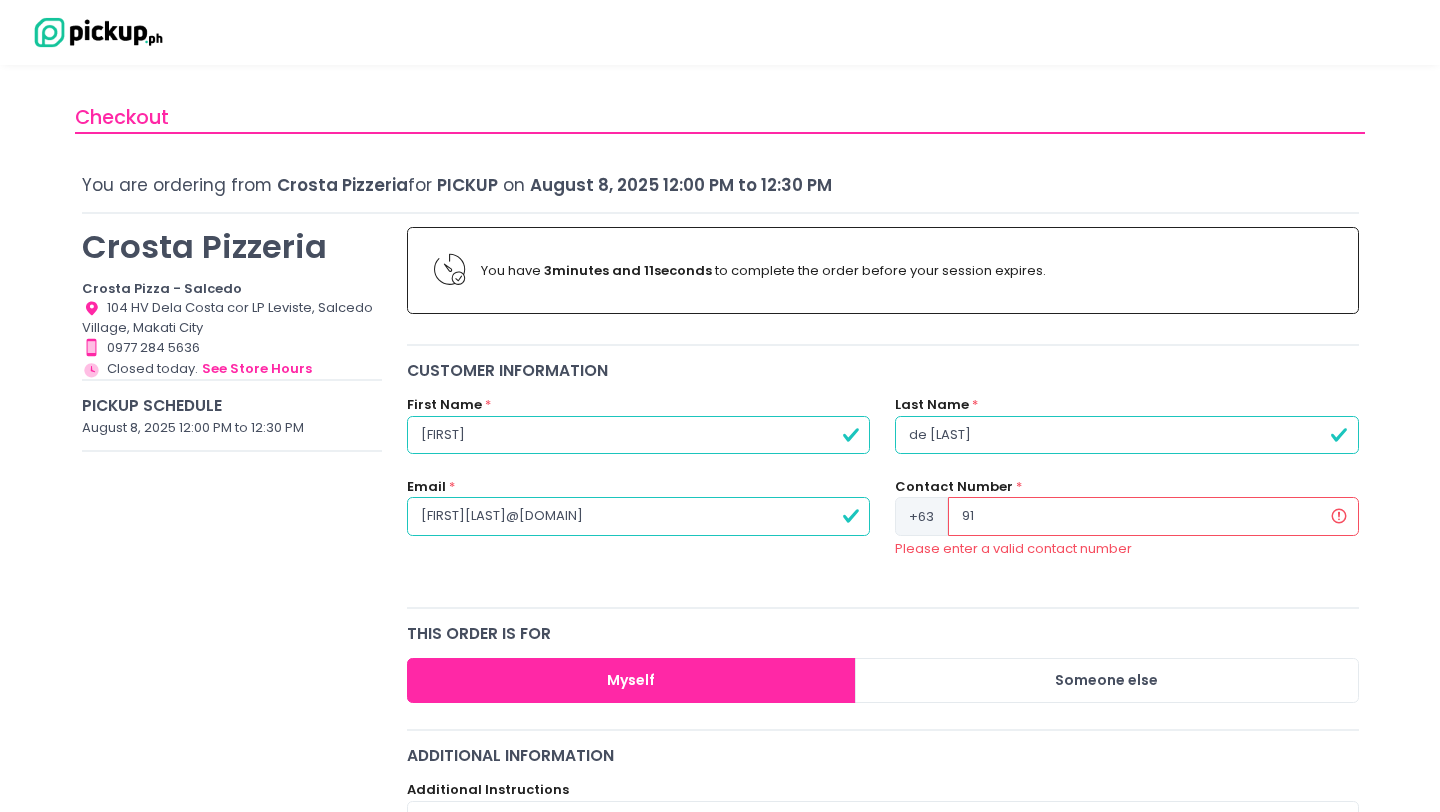 type on "917" 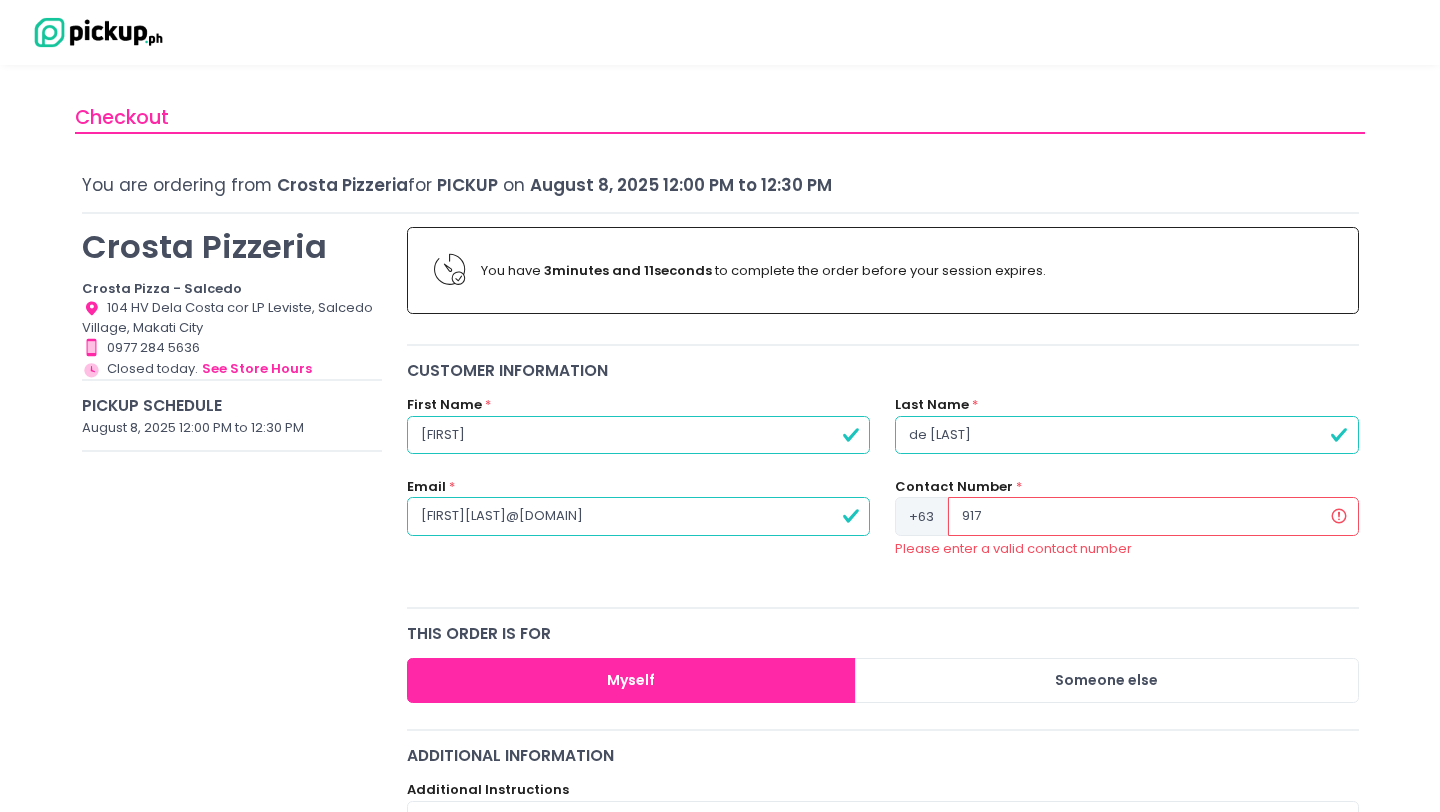 type on "[PHONE]" 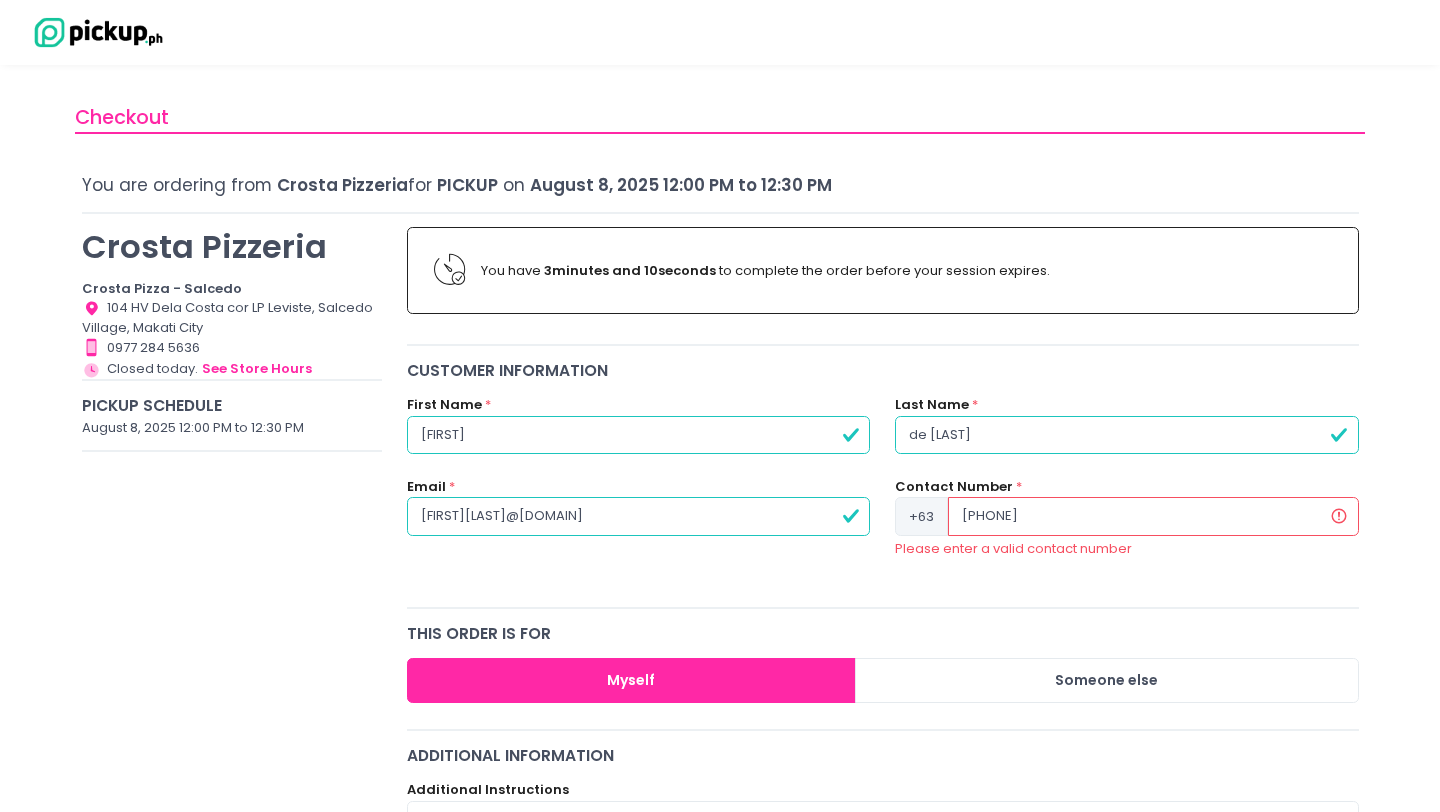 type on "[PHONE]" 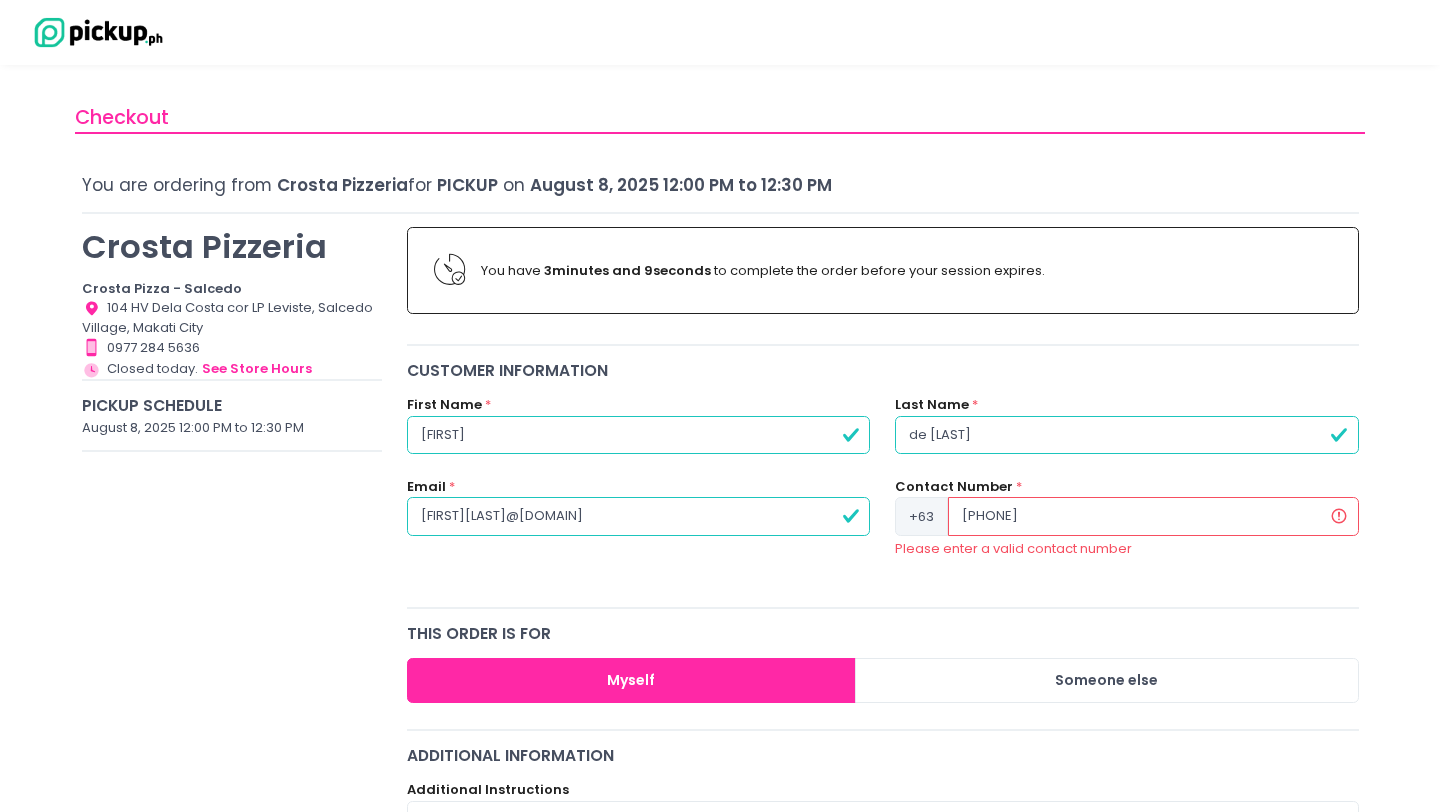 type on "[PHONE]" 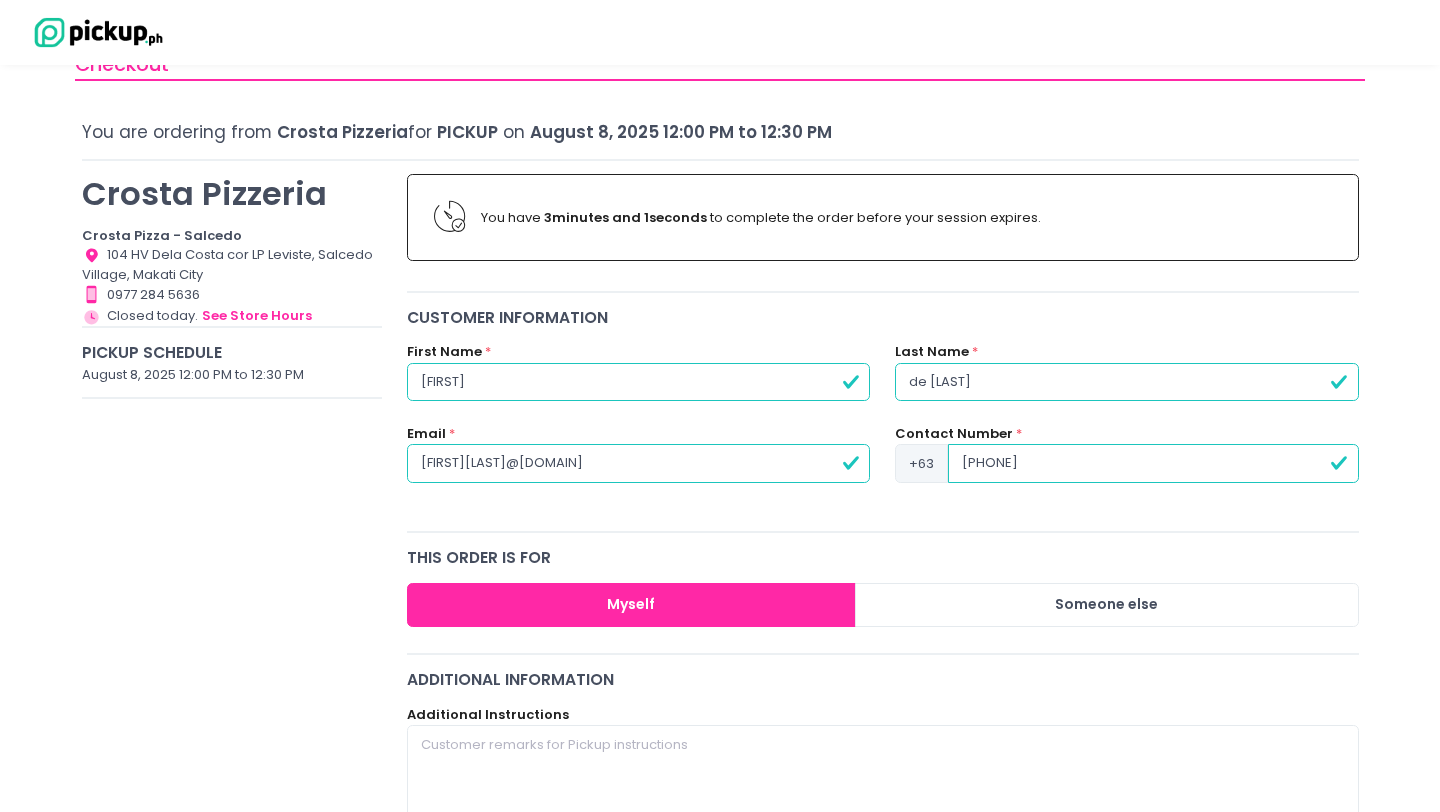 scroll, scrollTop: 0, scrollLeft: 0, axis: both 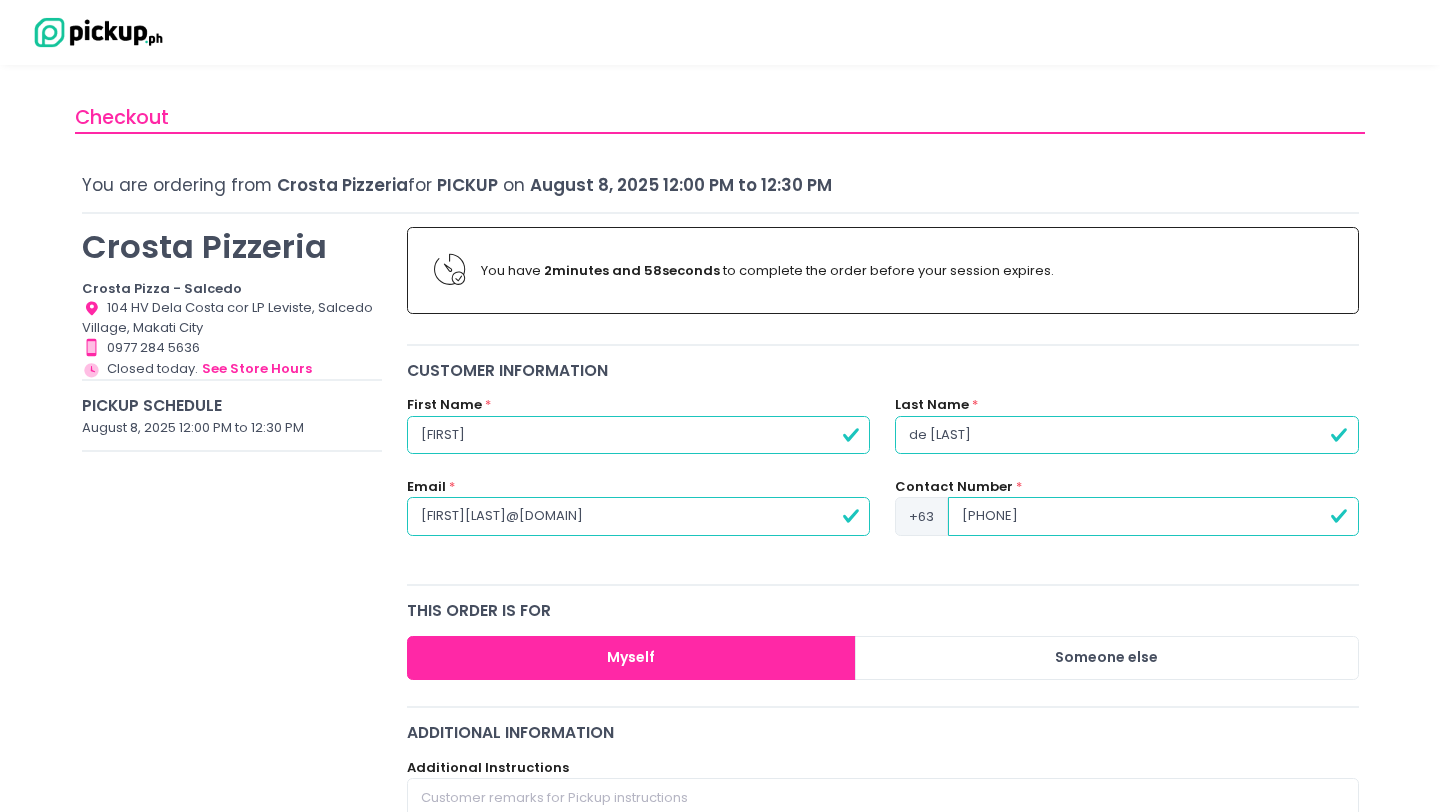 type on "[PHONE]" 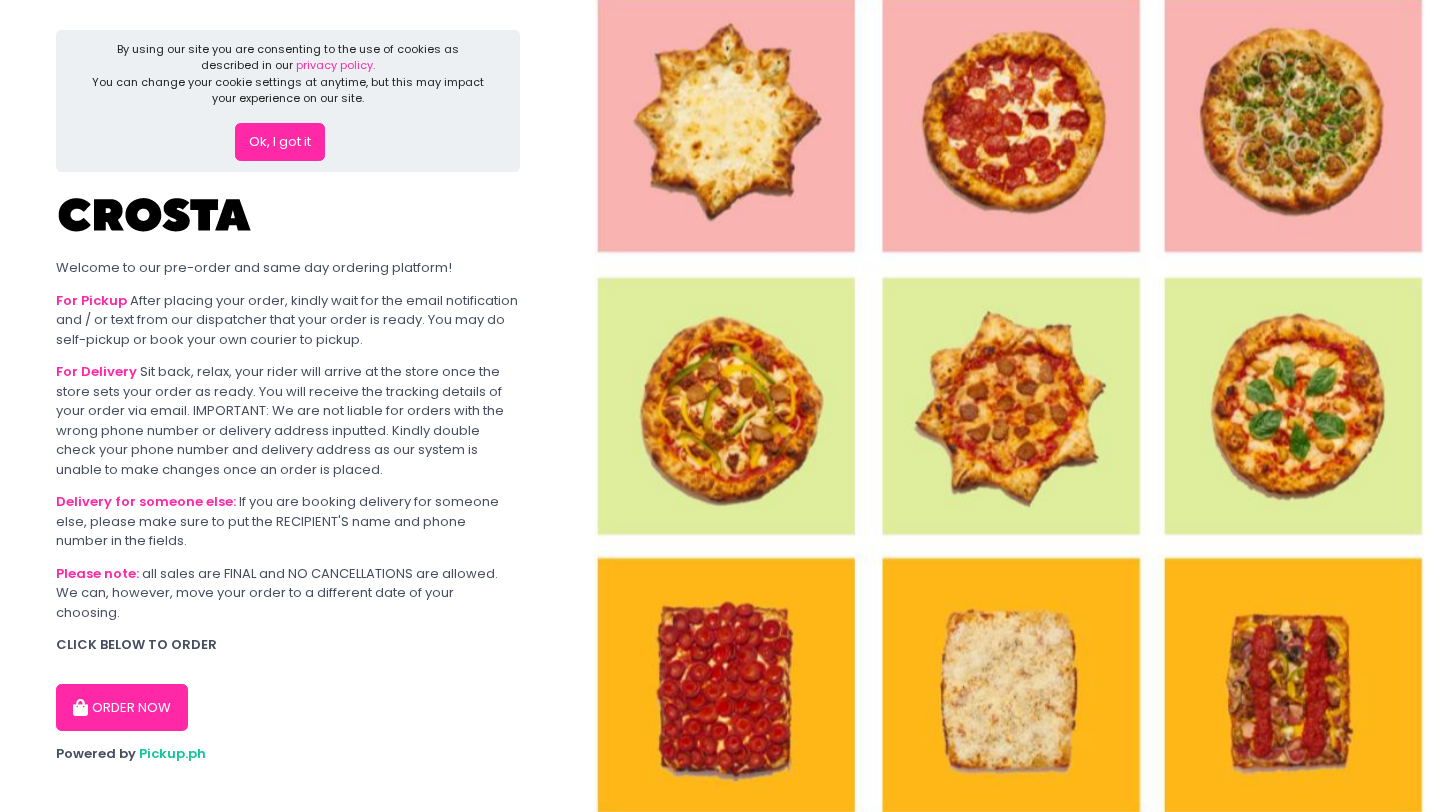 click on "ORDER NOW" at bounding box center [122, 708] 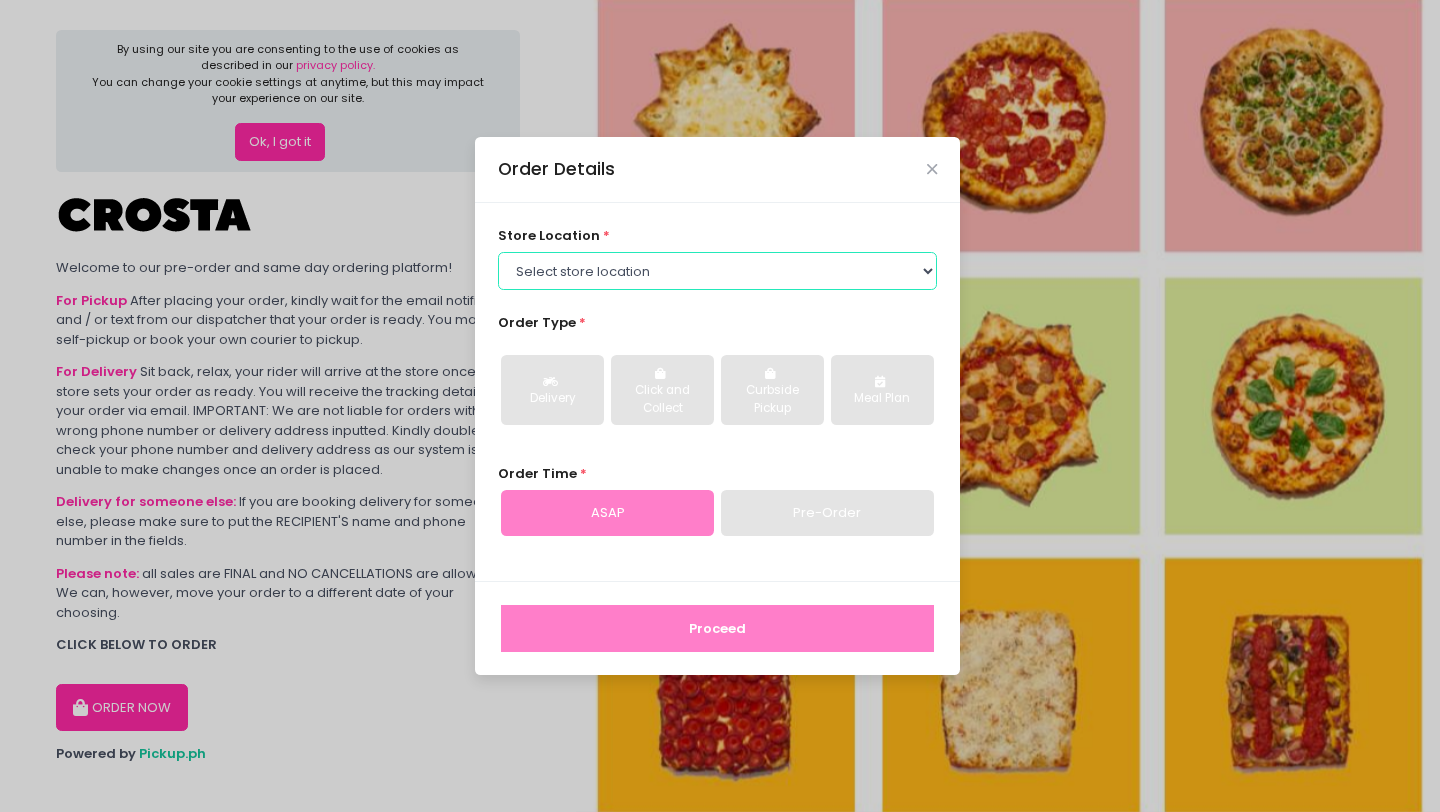 click on "Select store location Crosta Pizza - Salcedo  Crosta Pizza - San Juan" at bounding box center (718, 271) 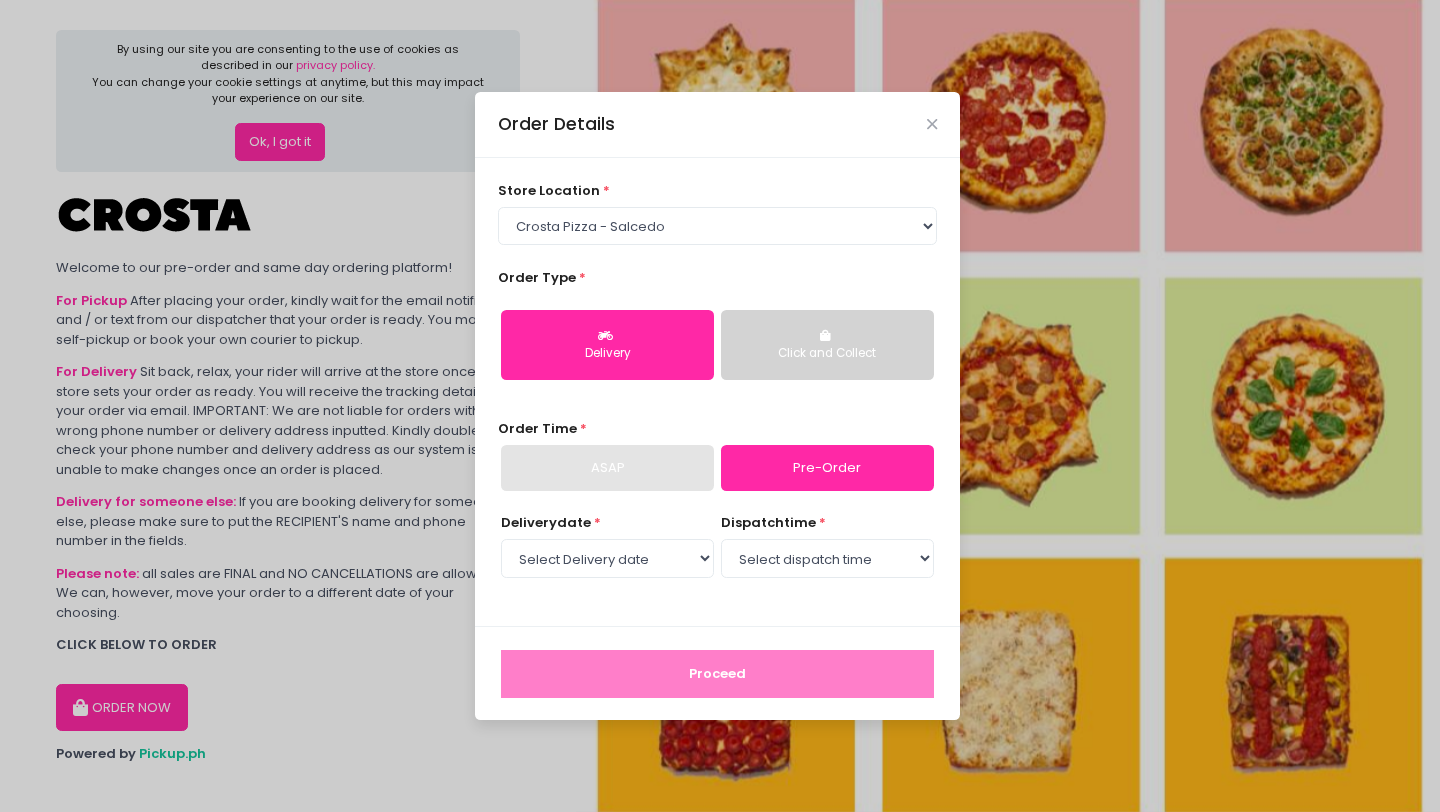 click on "Click and Collect" at bounding box center (827, 354) 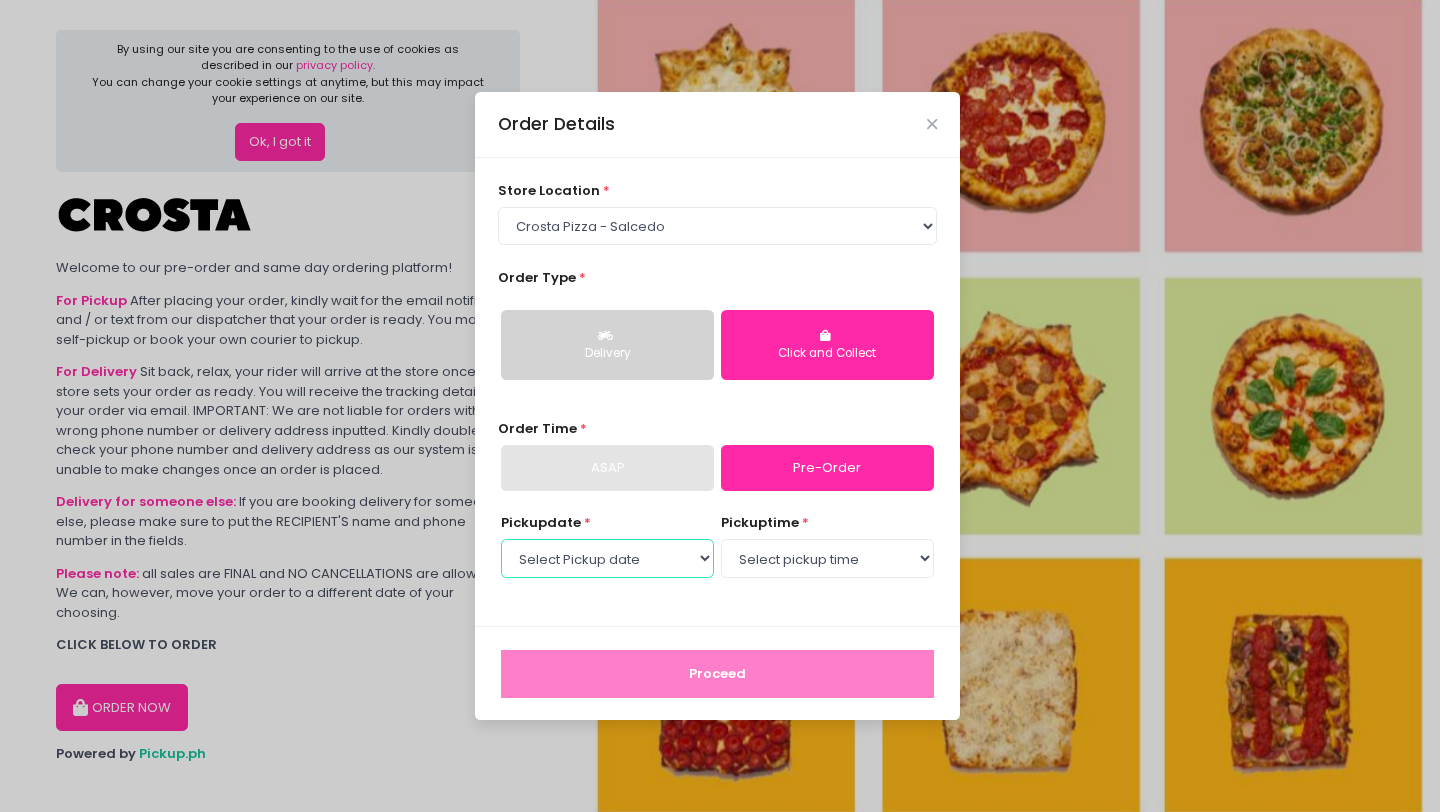 click on "Select Pickup date Friday, Aug 8th Saturday, Aug 9th Sunday, Aug 10th" at bounding box center (607, 558) 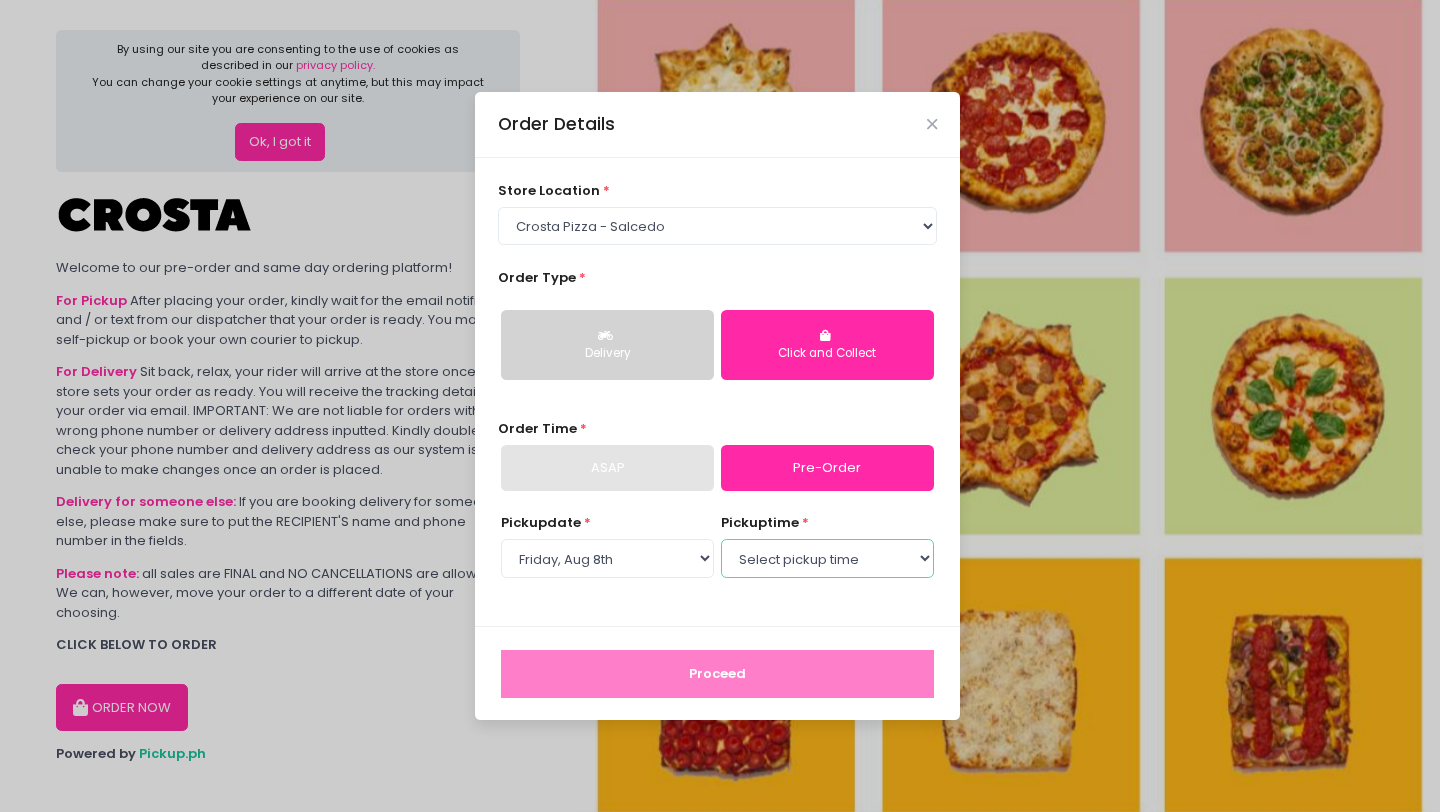 click on "Select pickup time 12:00 PM - 12:30 PM 12:30 PM - 01:00 PM 01:00 PM - 01:30 PM 01:30 PM - 02:00 PM 02:00 PM - 02:30 PM 02:30 PM - 03:00 PM 03:00 PM - 03:30 PM 03:30 PM - 04:00 PM 04:00 PM - 04:30 PM 04:30 PM - 05:00 PM 05:00 PM - 05:30 PM 05:30 PM - 06:00 PM 06:00 PM - 06:30 PM 06:30 PM - 07:00 PM 07:00 PM - 07:30 PM 07:30 PM - 08:00 PM 08:00 PM - 08:30 PM 08:30 PM - 09:00 PM 09:00 PM - 09:30 PM 09:30 PM - 10:00 PM" at bounding box center (827, 558) 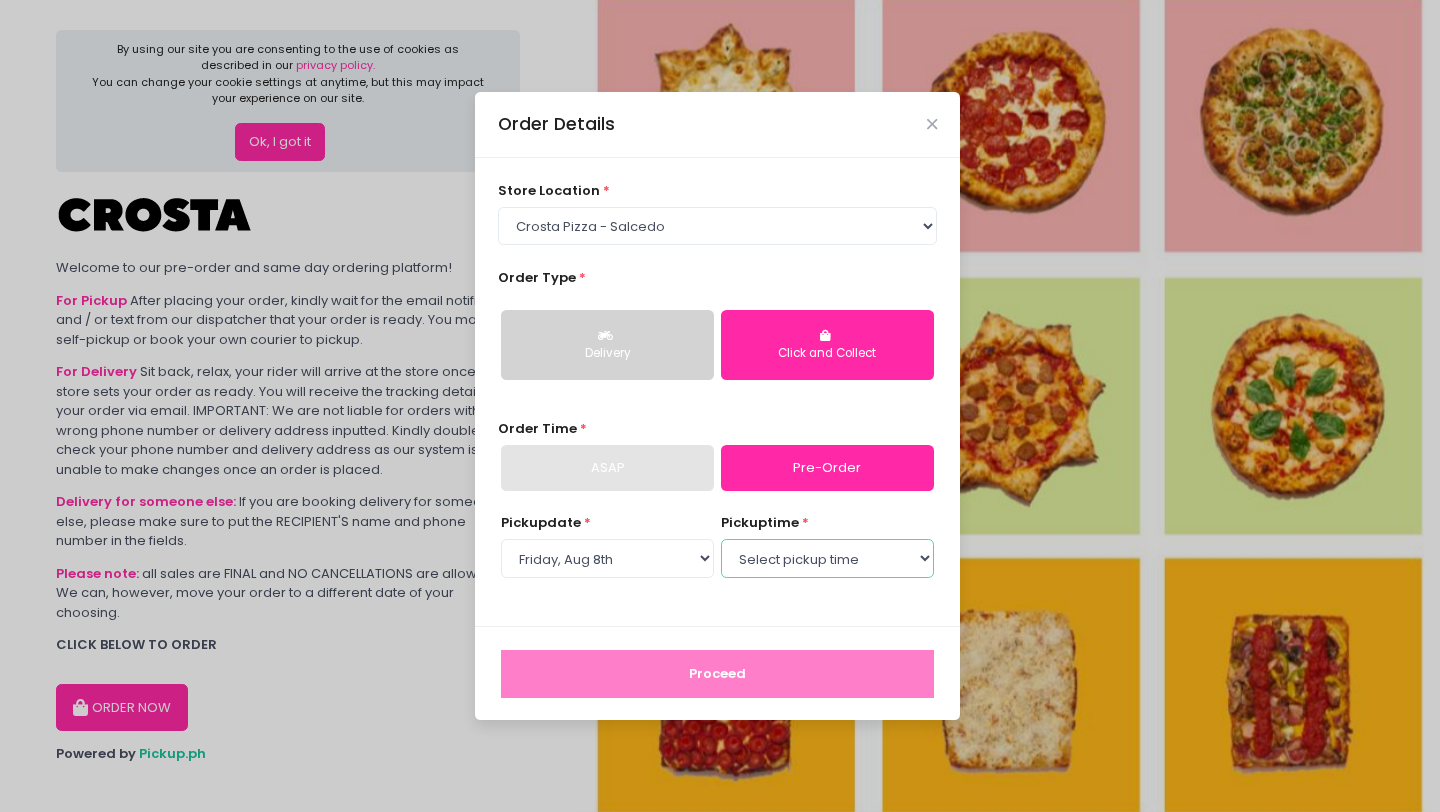 select on "12:00" 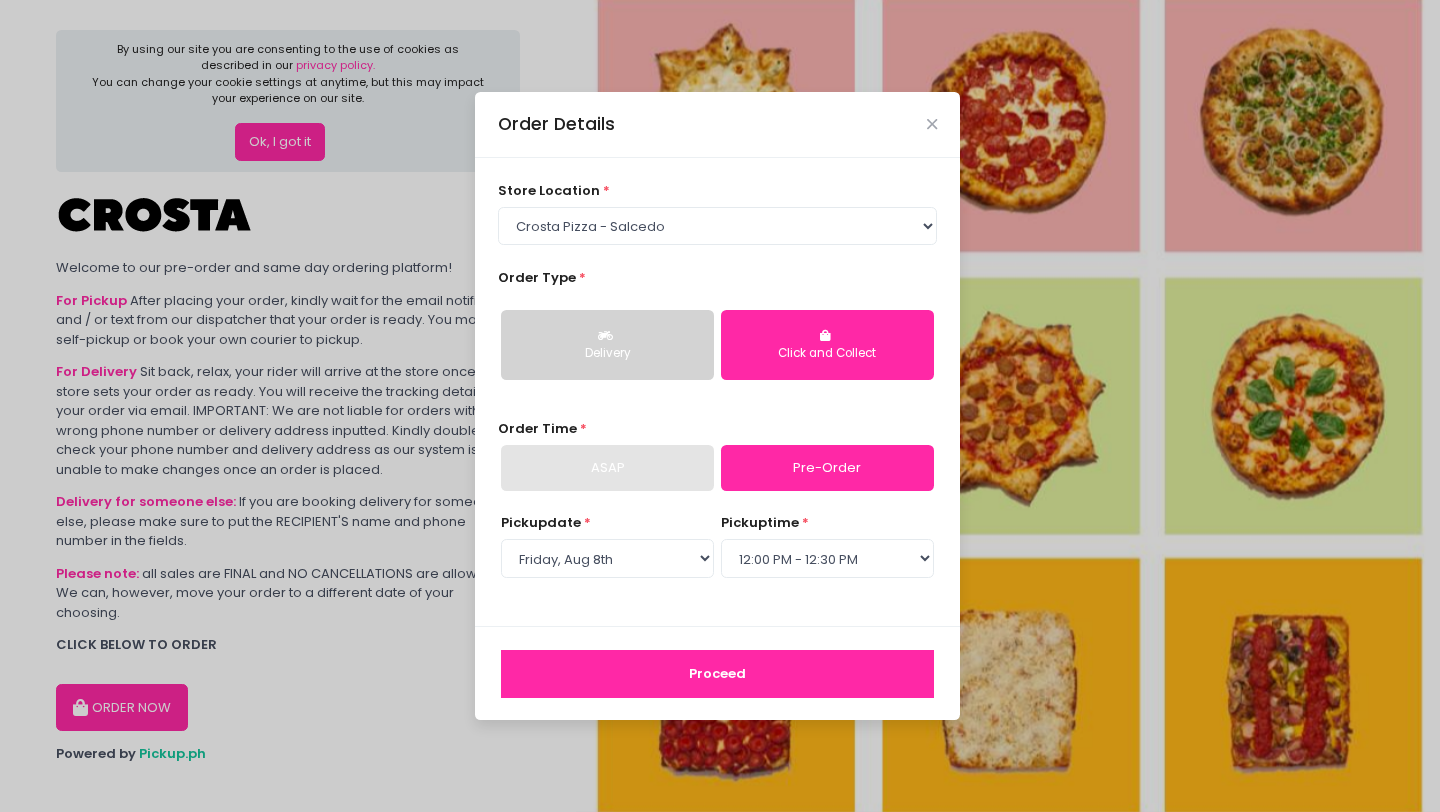 click on "Proceed" at bounding box center [717, 674] 